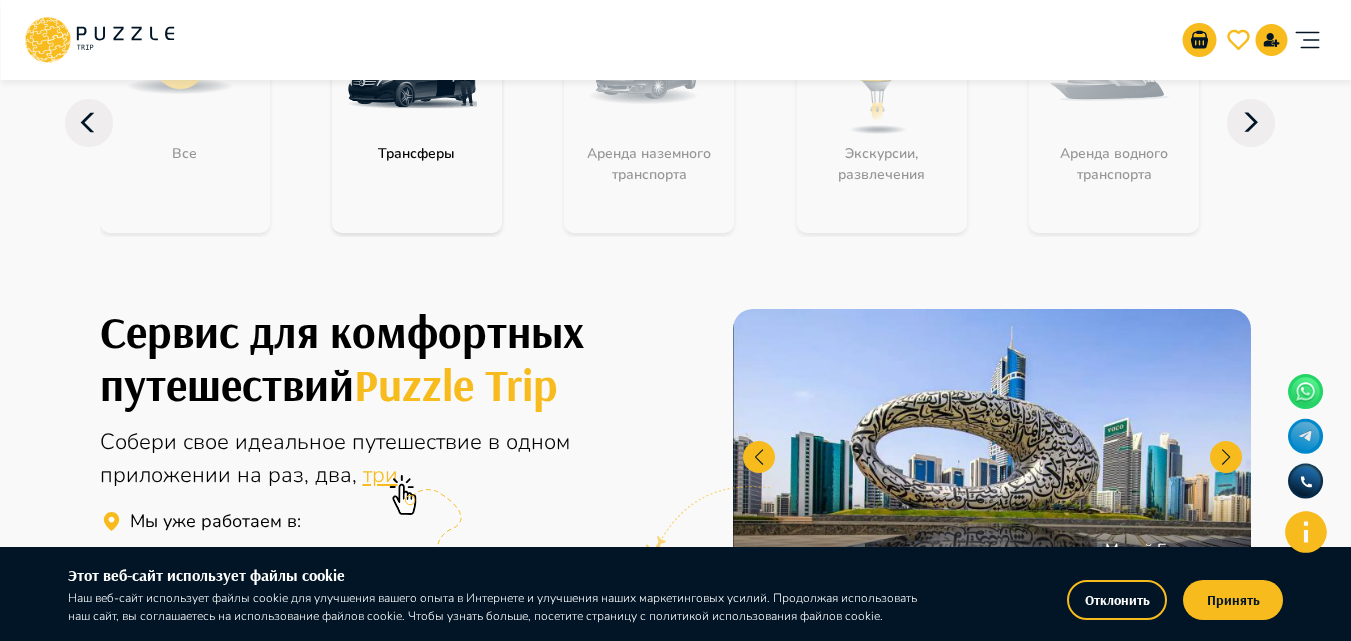 scroll, scrollTop: 0, scrollLeft: 0, axis: both 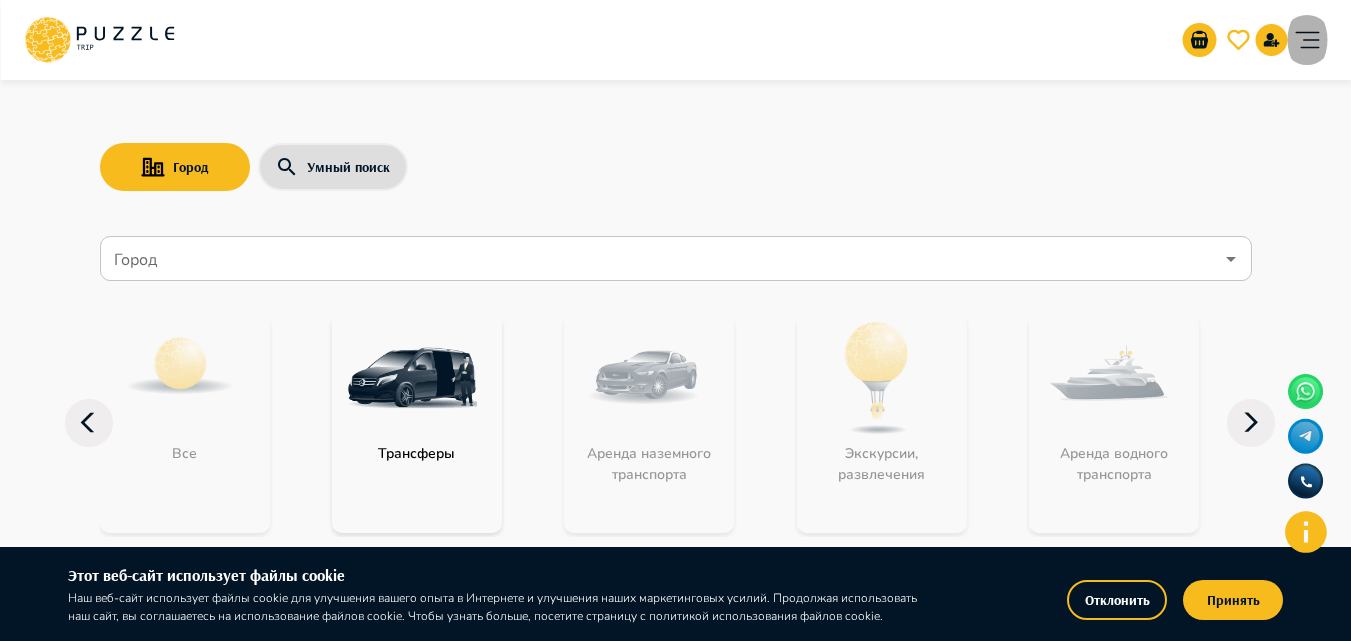 click 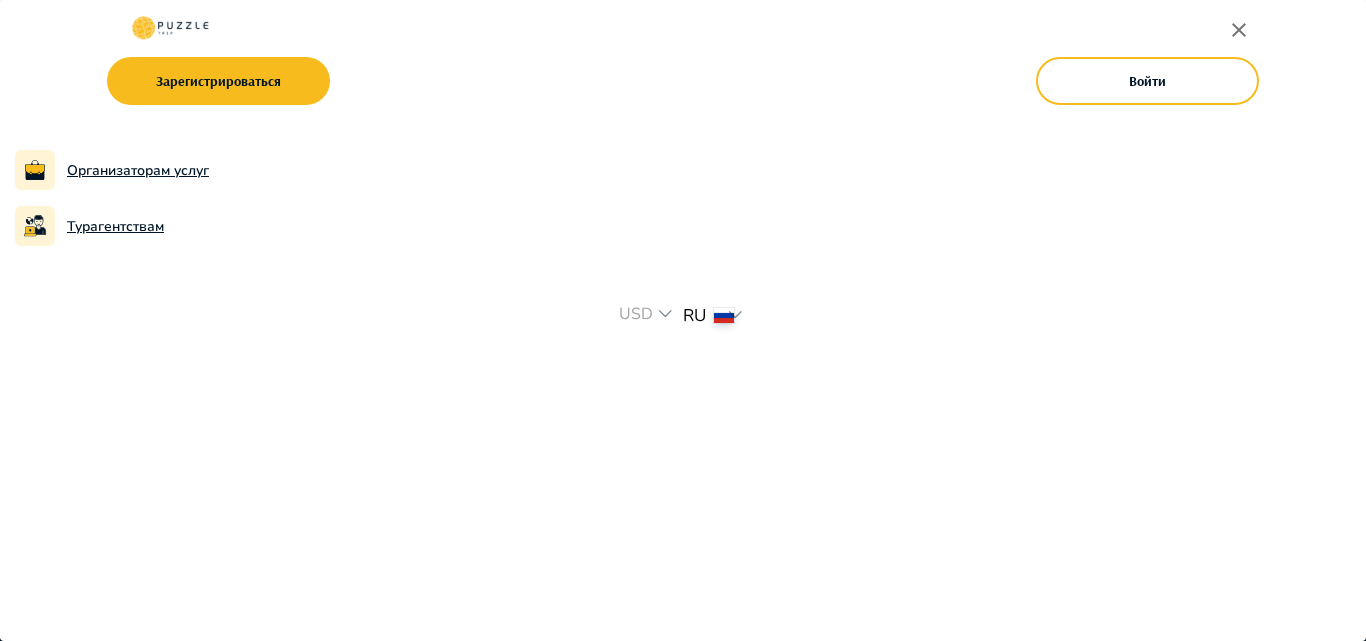 click 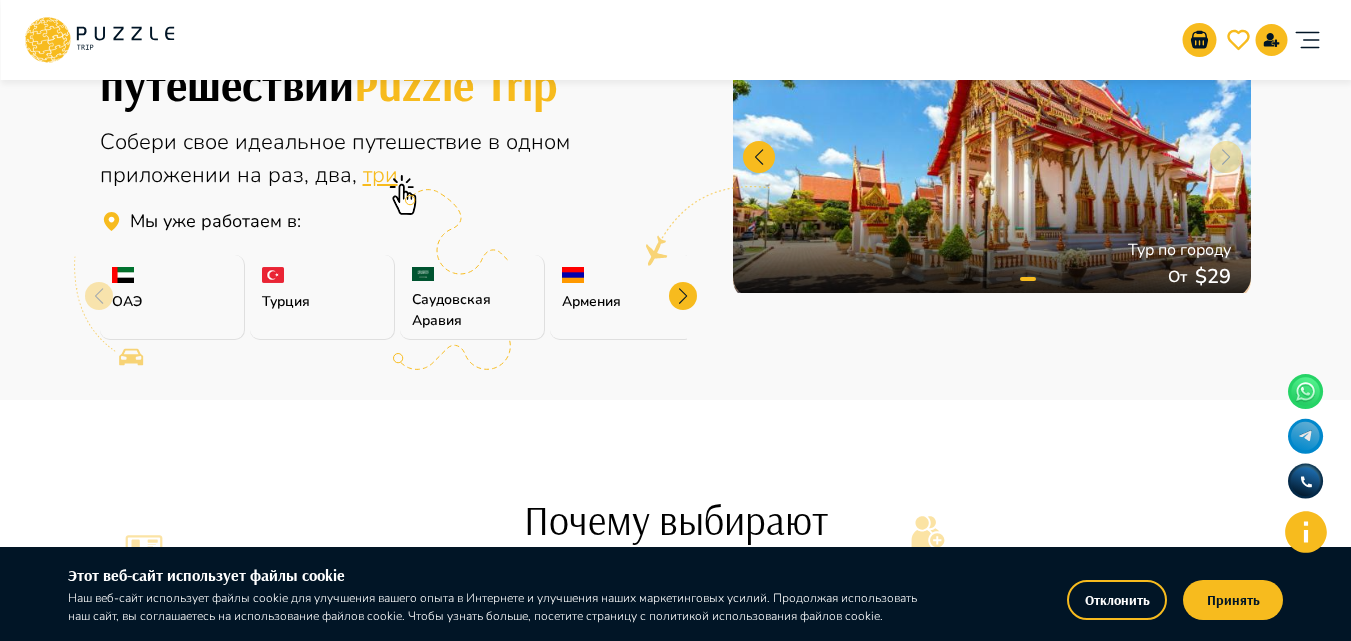 scroll, scrollTop: 700, scrollLeft: 0, axis: vertical 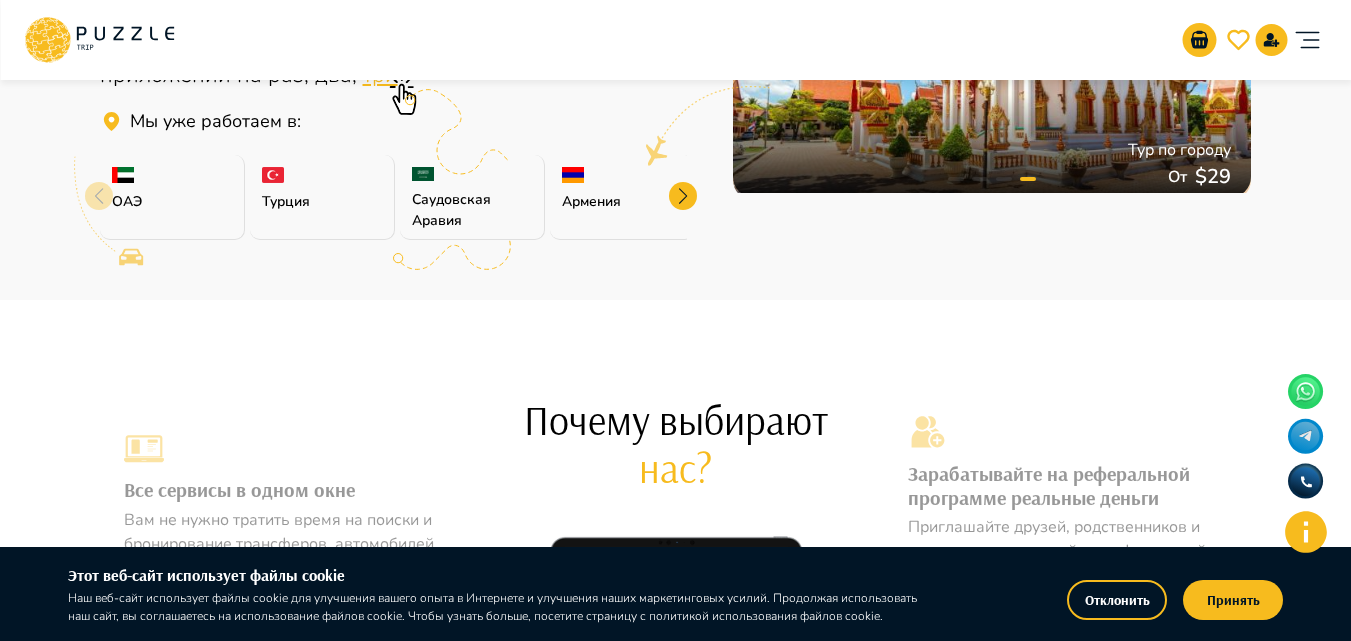 click at bounding box center [683, 196] 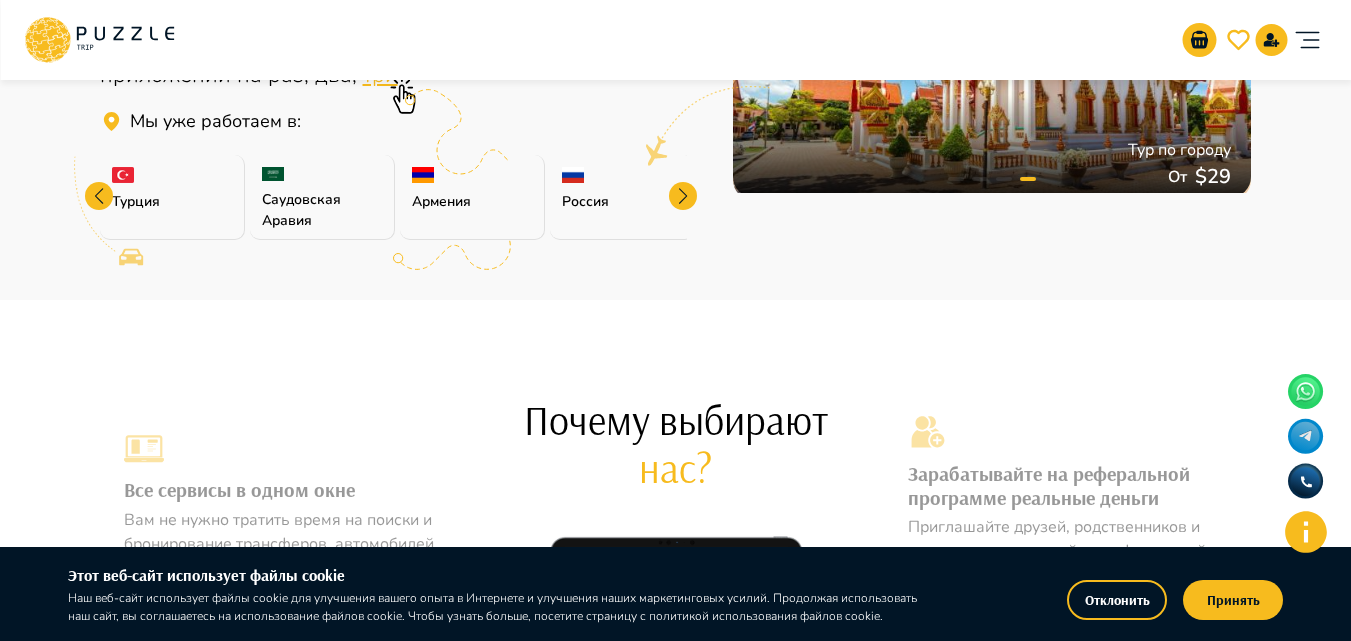 click at bounding box center (683, 196) 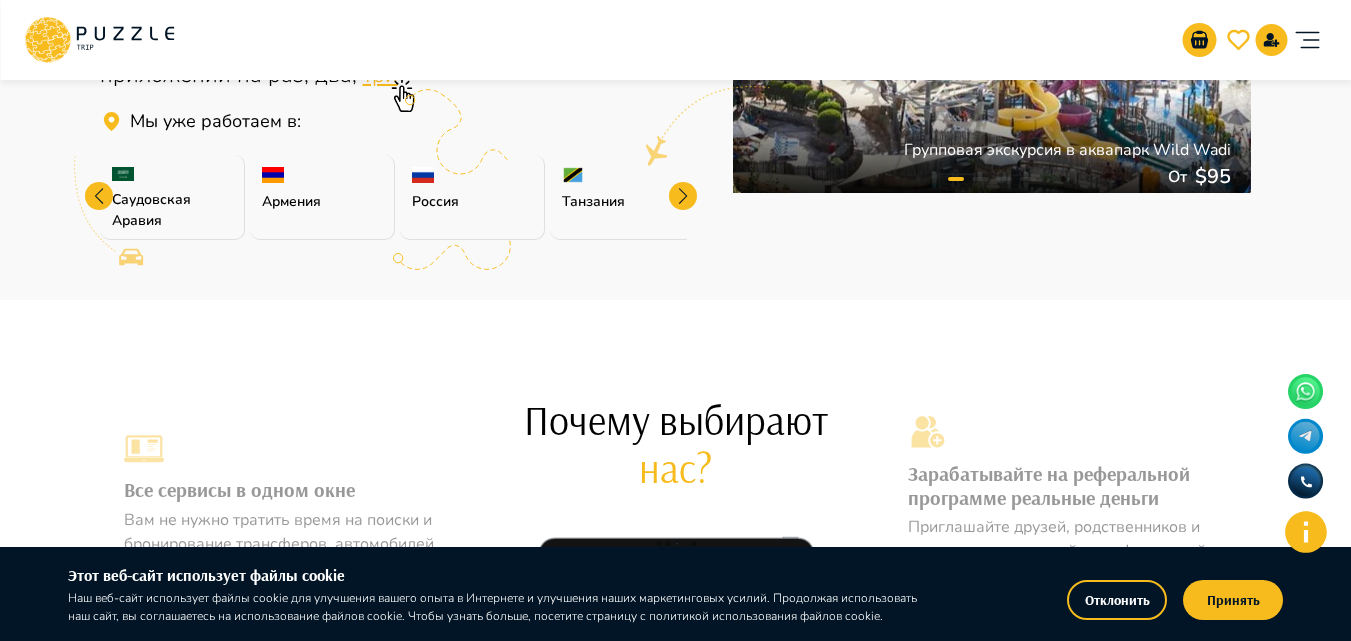 click at bounding box center (683, 196) 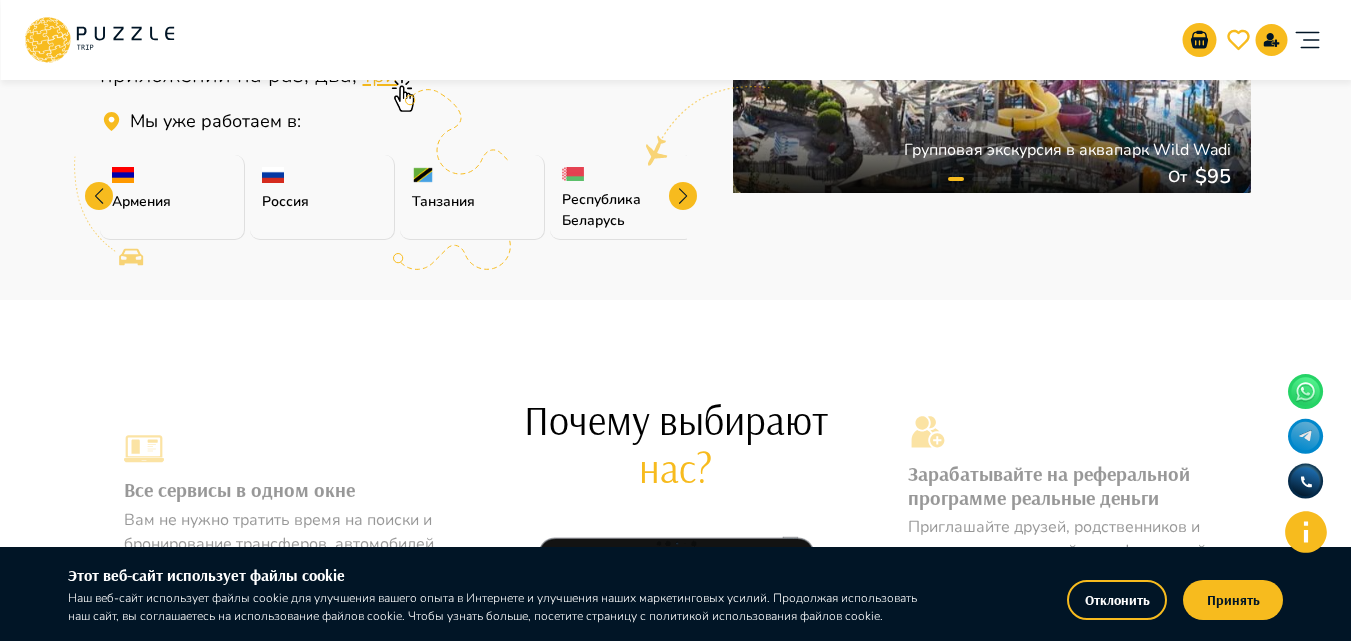 click at bounding box center [683, 196] 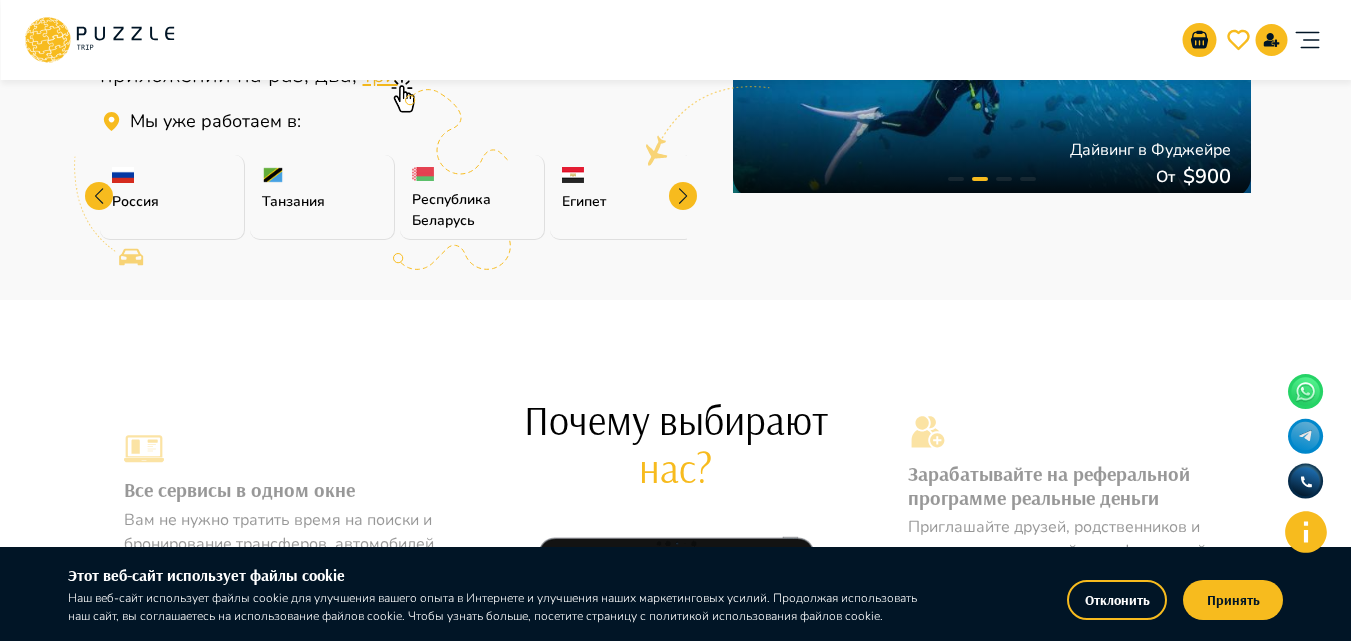 click at bounding box center (683, 196) 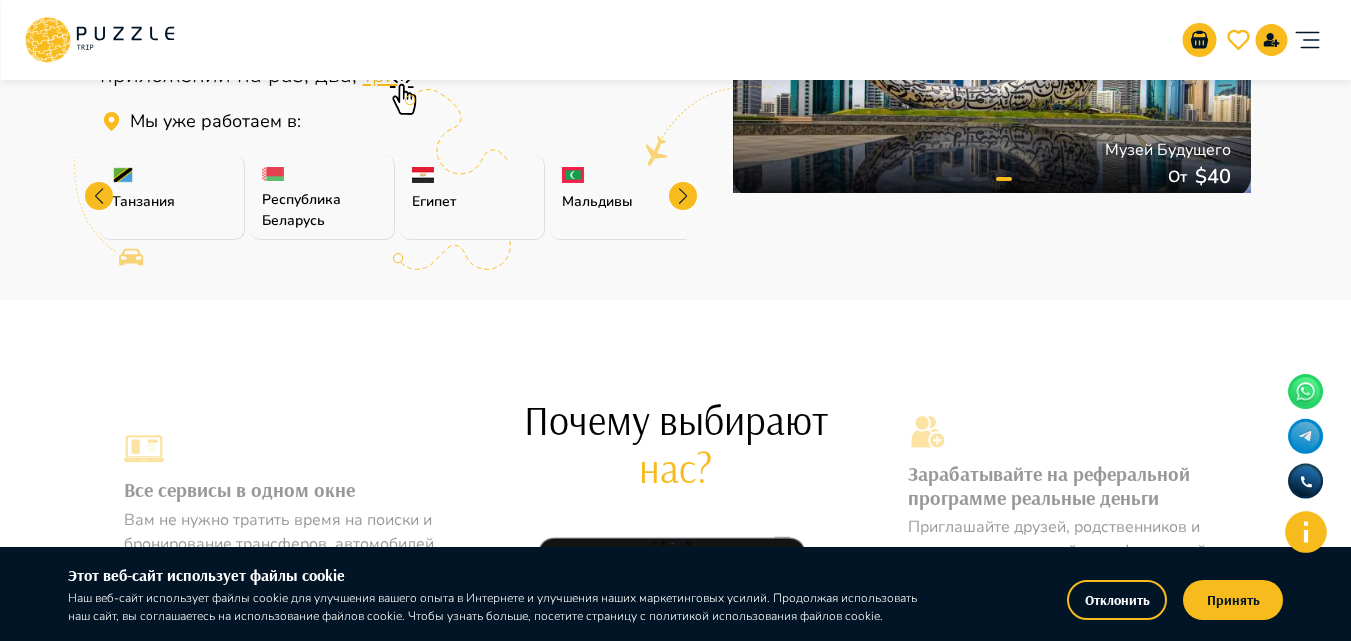 click at bounding box center (683, 196) 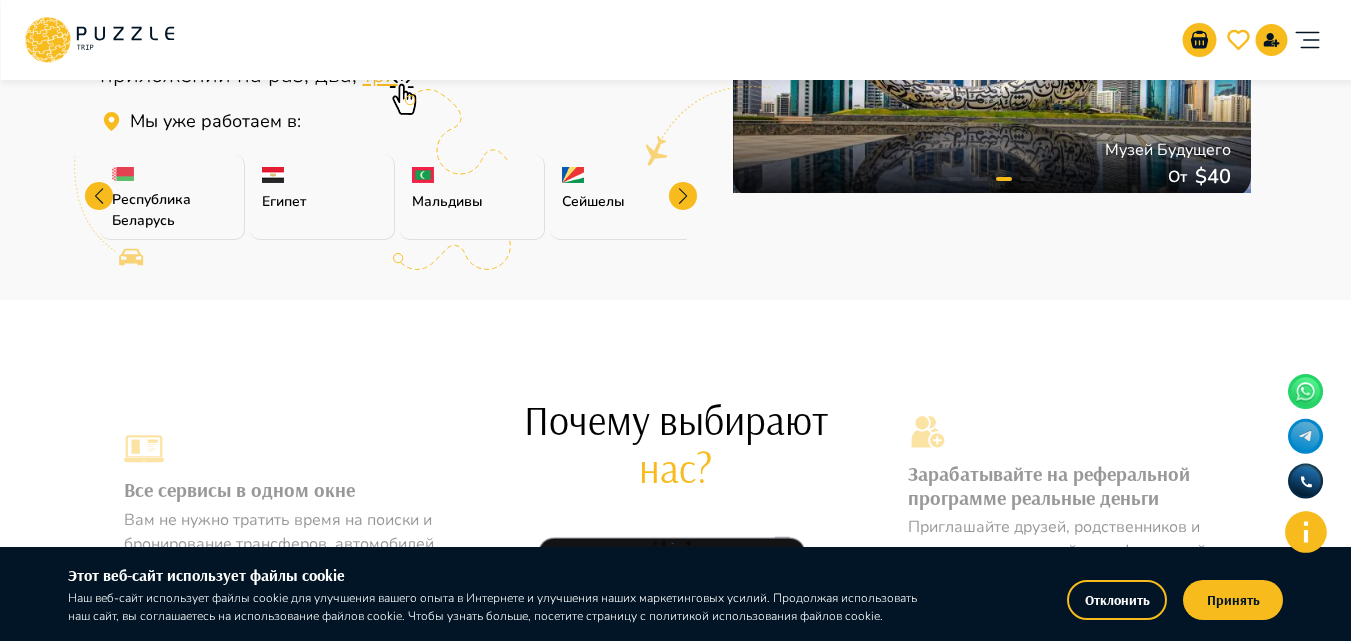 click at bounding box center [683, 196] 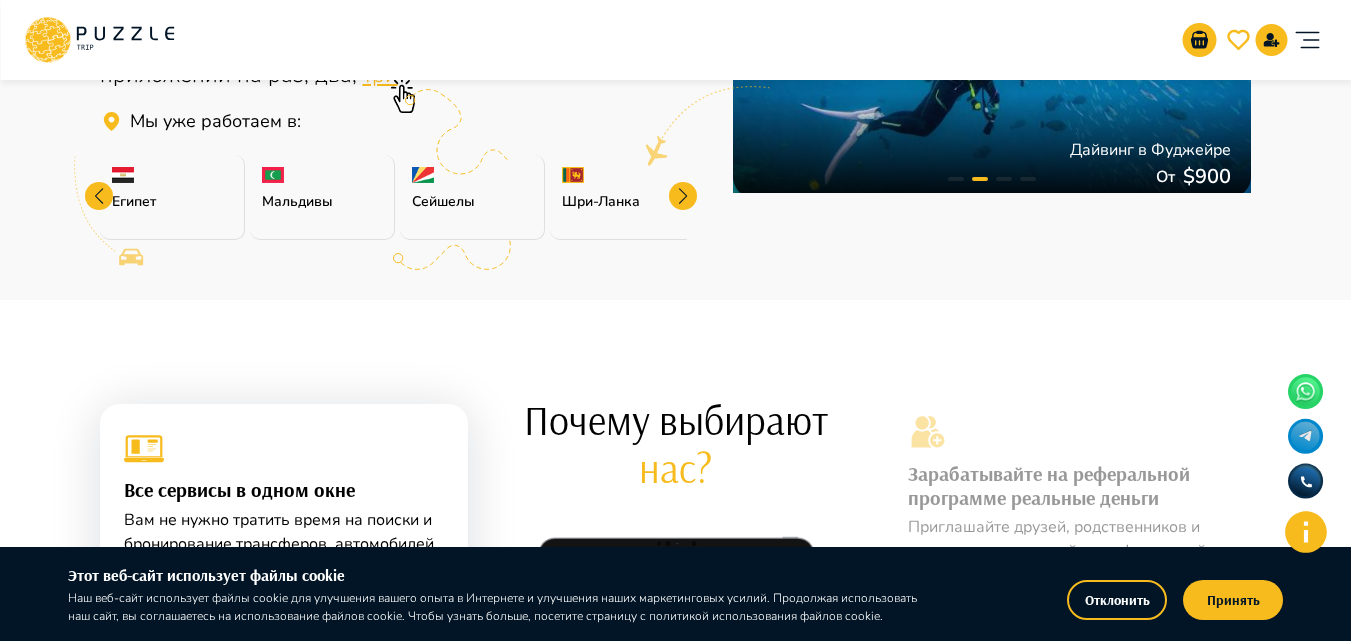 click at bounding box center [683, 196] 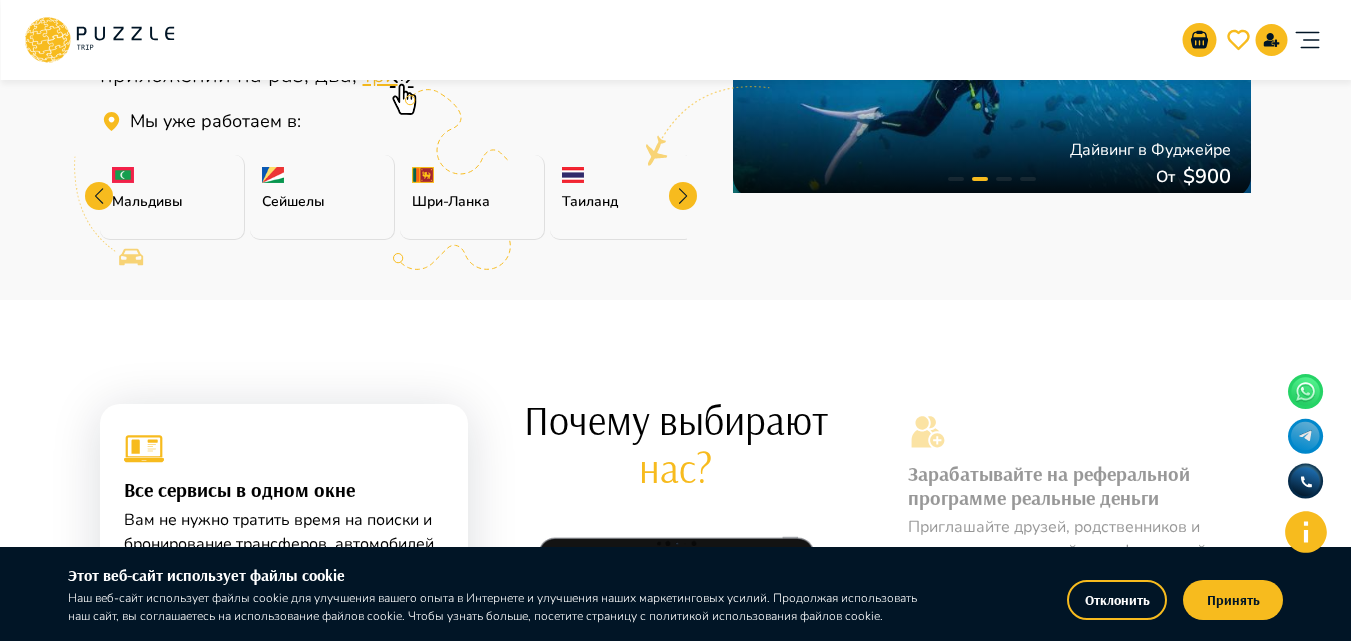 click at bounding box center (683, 196) 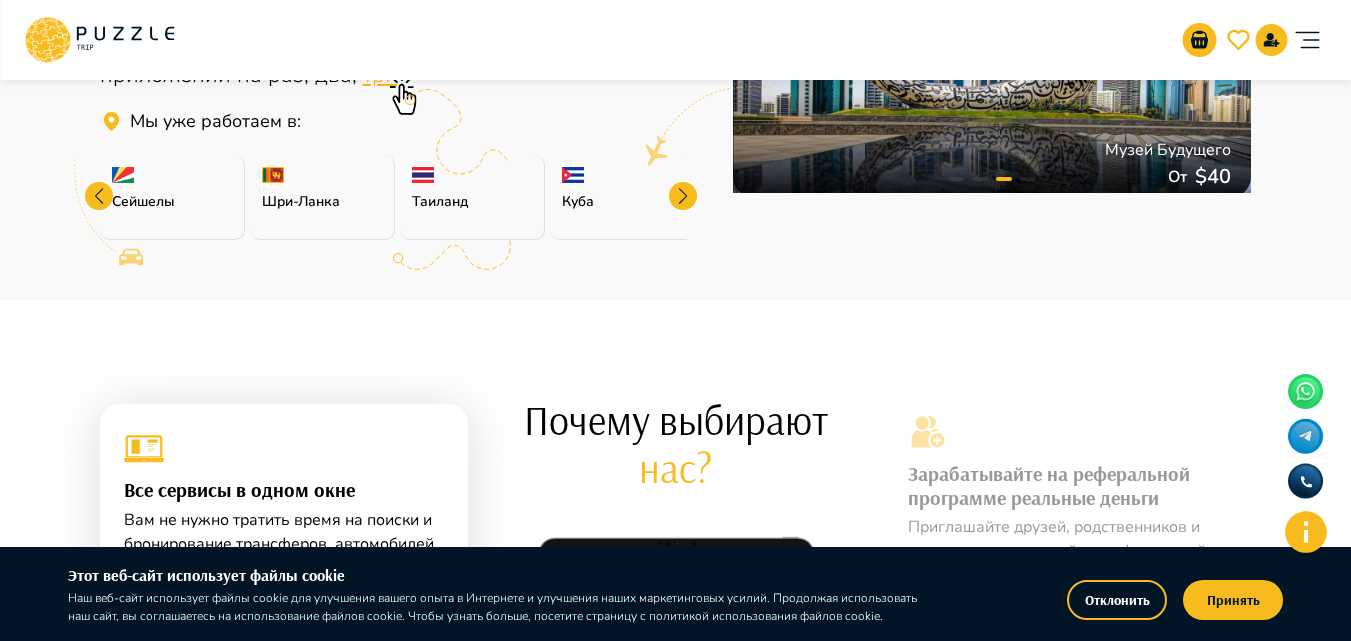 click at bounding box center (683, 196) 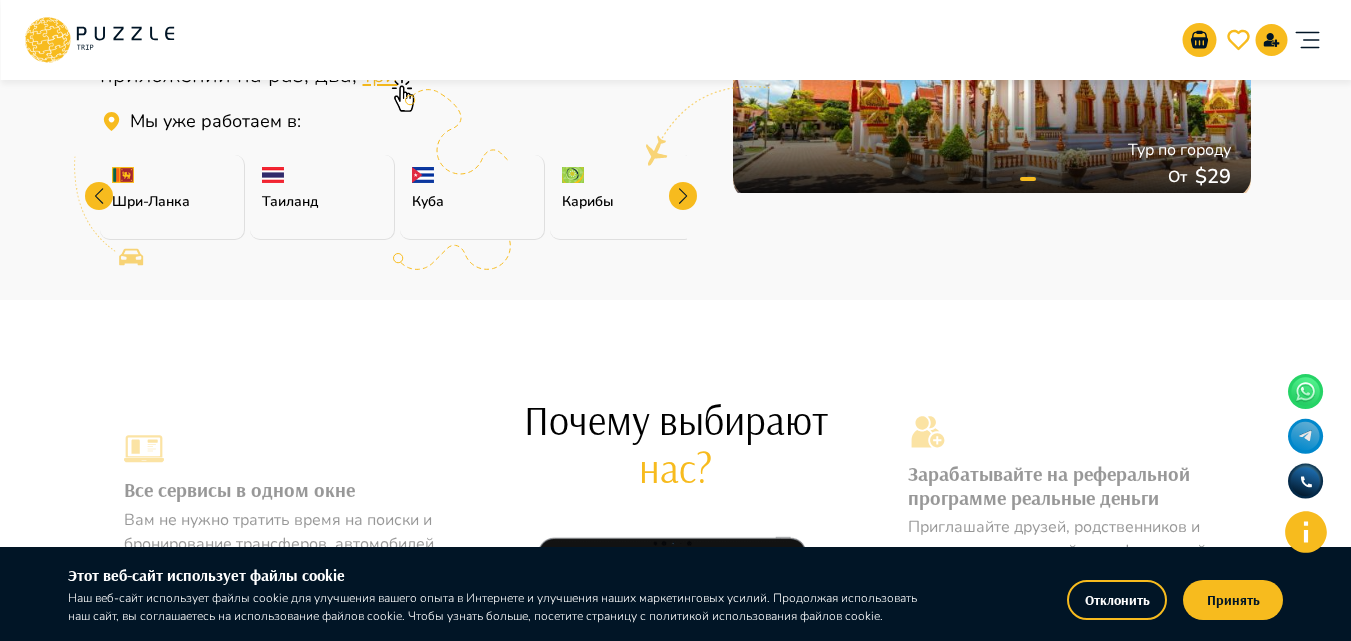 click at bounding box center [683, 196] 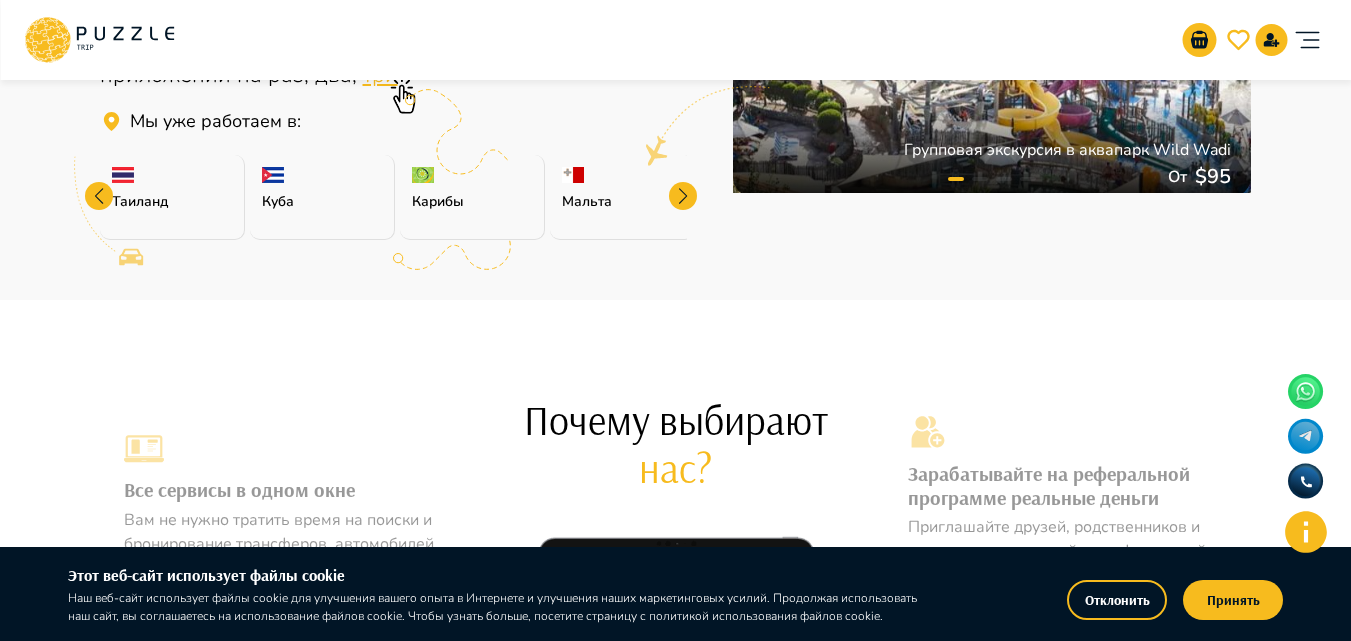 click at bounding box center [683, 196] 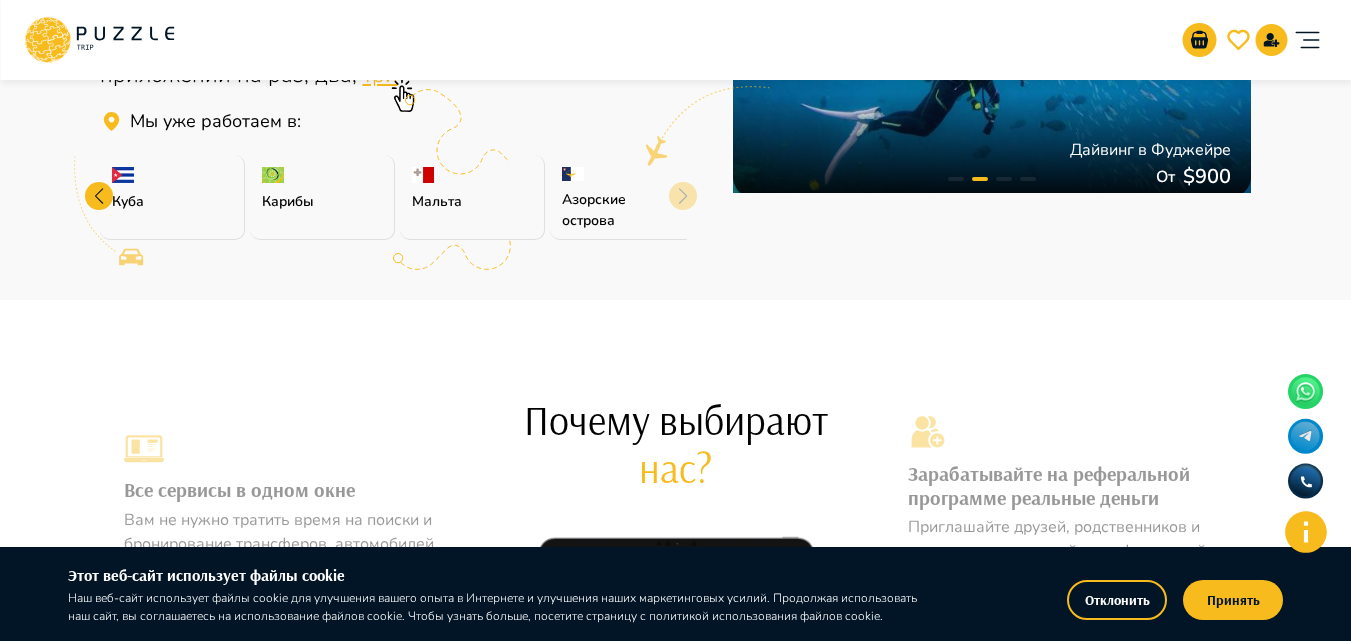click on "Сервис для комфортных путешествий  Puzzle Trip Собери   свое   идеальное   путешествие   в   одном   приложении   на   раз,   два,   три   Мы уже работаем в : ОАЭ Турция Саудовская Аравия Армения Россия Танзания Республика Беларусь Египет Мальдивы Сейшелы Шри-Ланка Таиланд Куба Карибы Мальта Азорские острова Групповая экскурсия в [PLACE] От     $ 95 Дайвинг в [CITY] От     $ 900 Музей Будущего От     $ 40 Тур по городу От     $ 29" at bounding box center (676, 54) 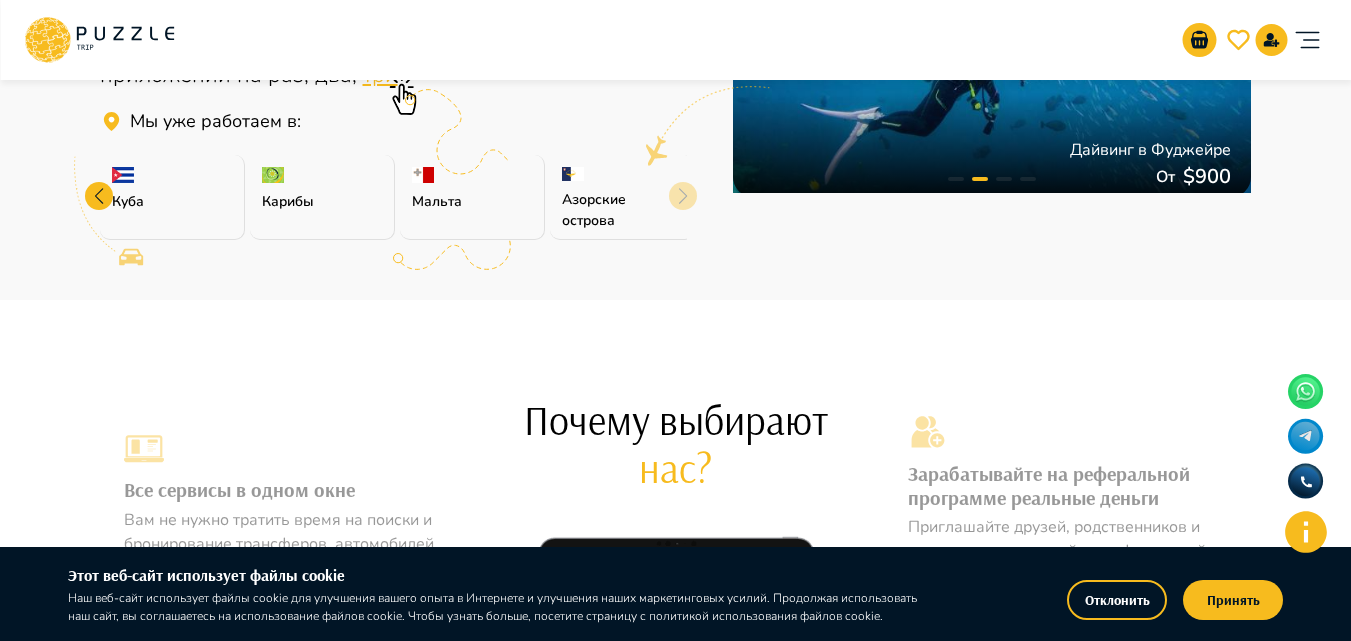 click on "Сервис для комфортных путешествий  Puzzle Trip Собери   свое   идеальное   путешествие   в   одном   приложении   на   раз,   два,   три   Мы уже работаем в : ОАЭ Турция Саудовская Аравия Армения Россия Танзания Республика Беларусь Египет Мальдивы Сейшелы Шри-Ланка Таиланд Куба Карибы Мальта Азорские острова Групповая экскурсия в [PLACE] От     $ 95 Дайвинг в [CITY] От     $ 900 Музей Будущего От     $ 40 Тур по городу От     $ 29" at bounding box center (676, 54) 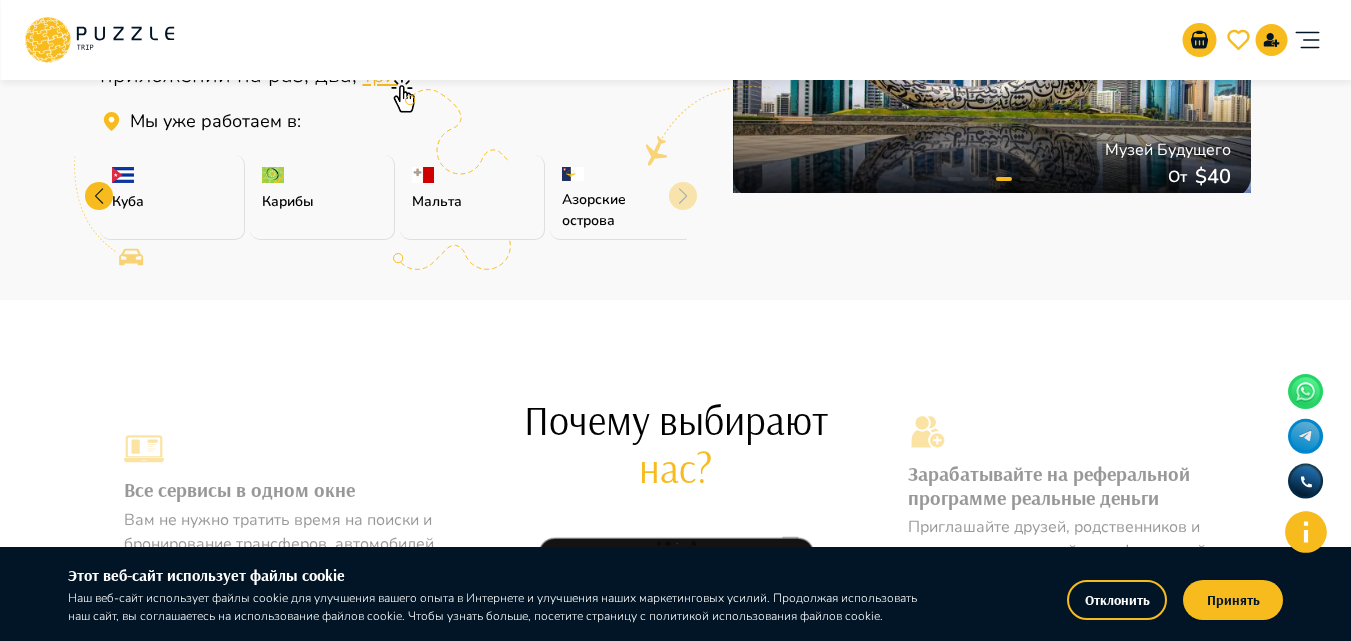 click at bounding box center (99, 196) 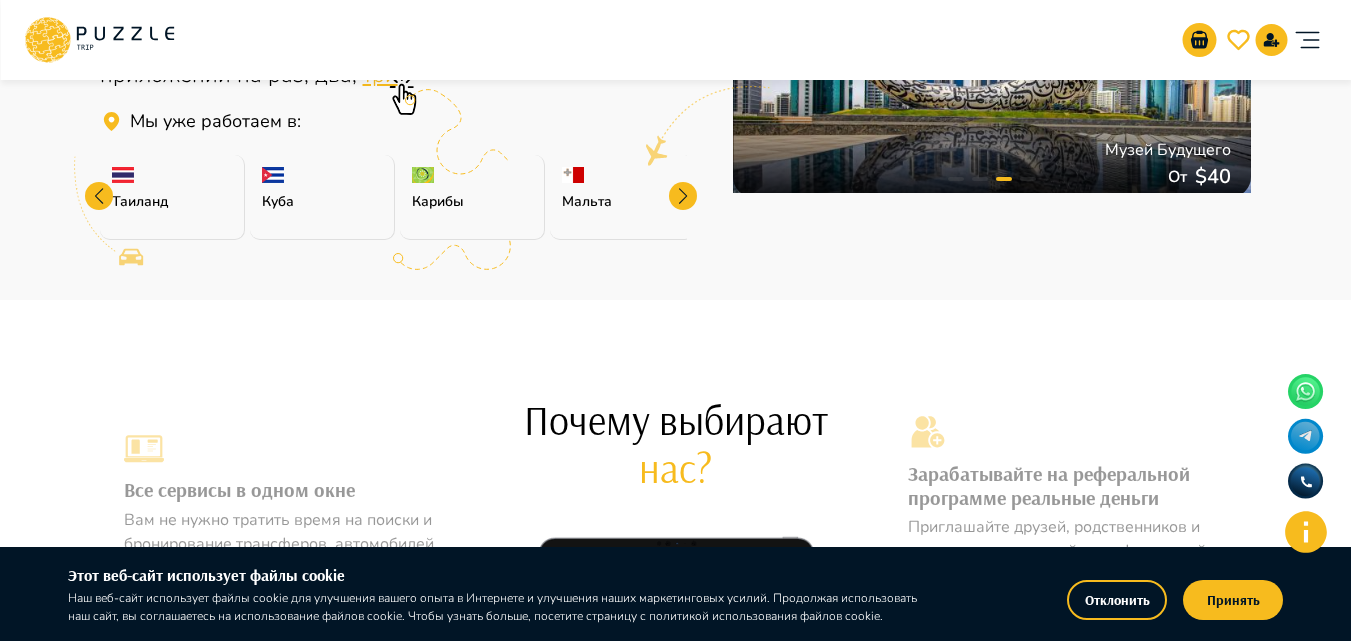 click at bounding box center (99, 196) 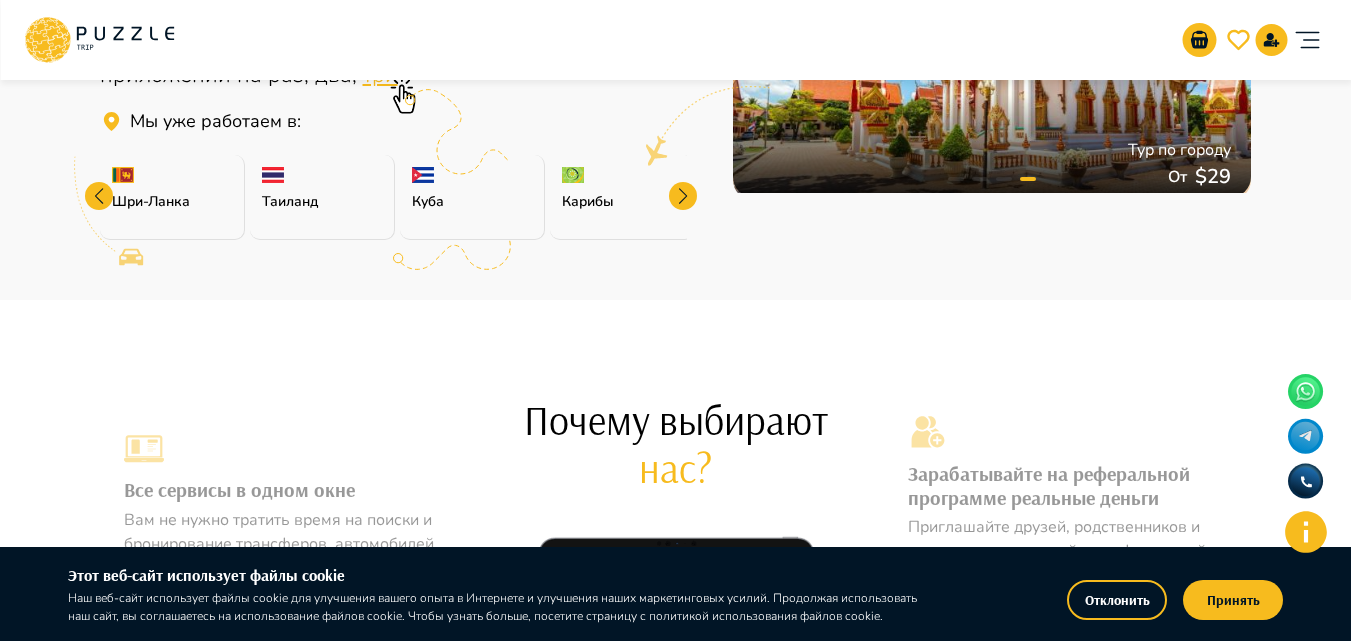 click at bounding box center (99, 196) 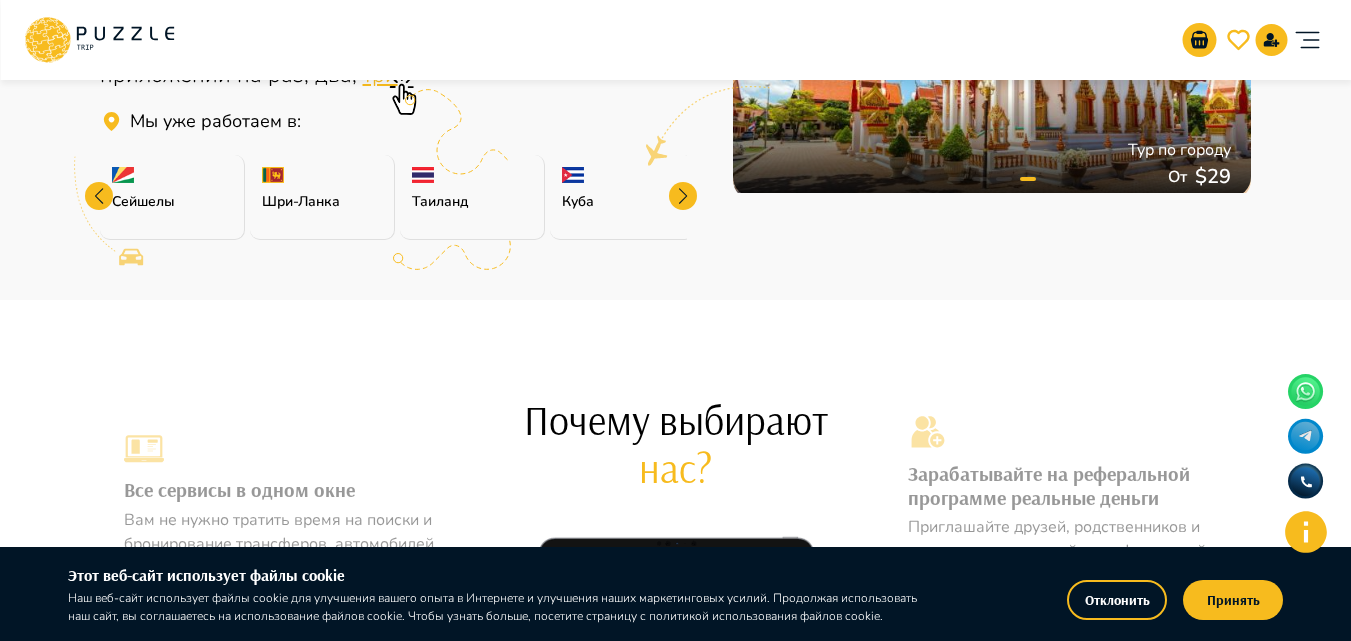 click at bounding box center [99, 196] 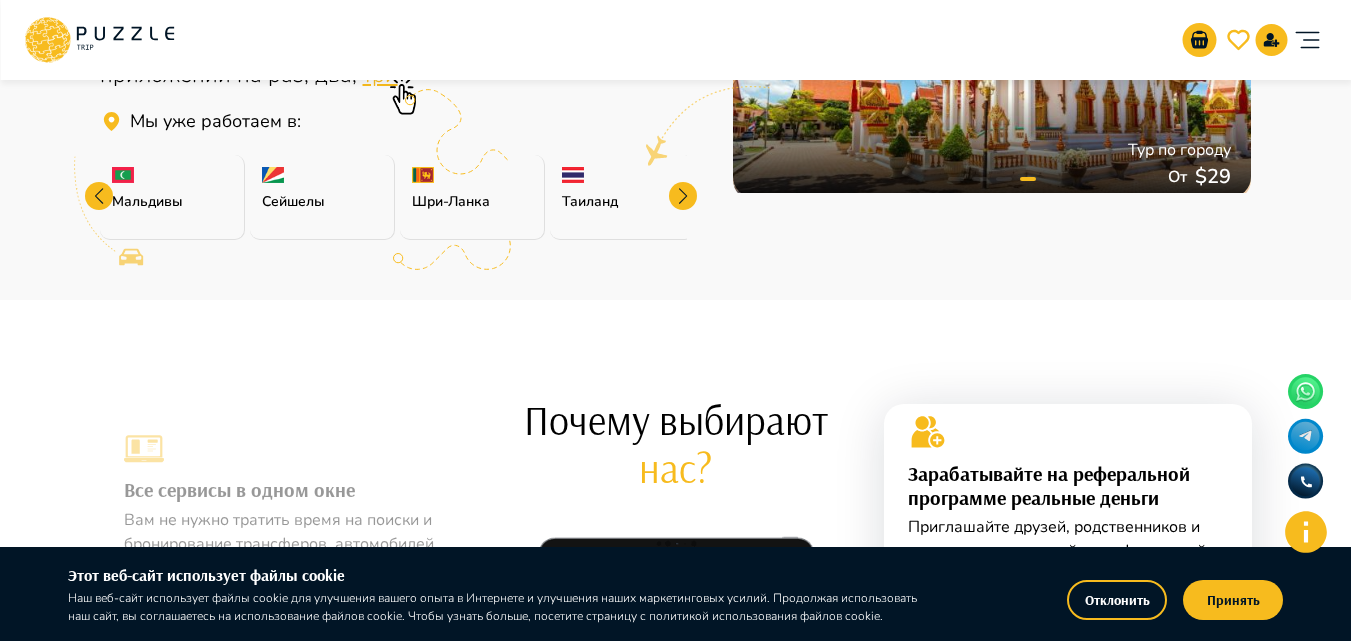 click at bounding box center (99, 196) 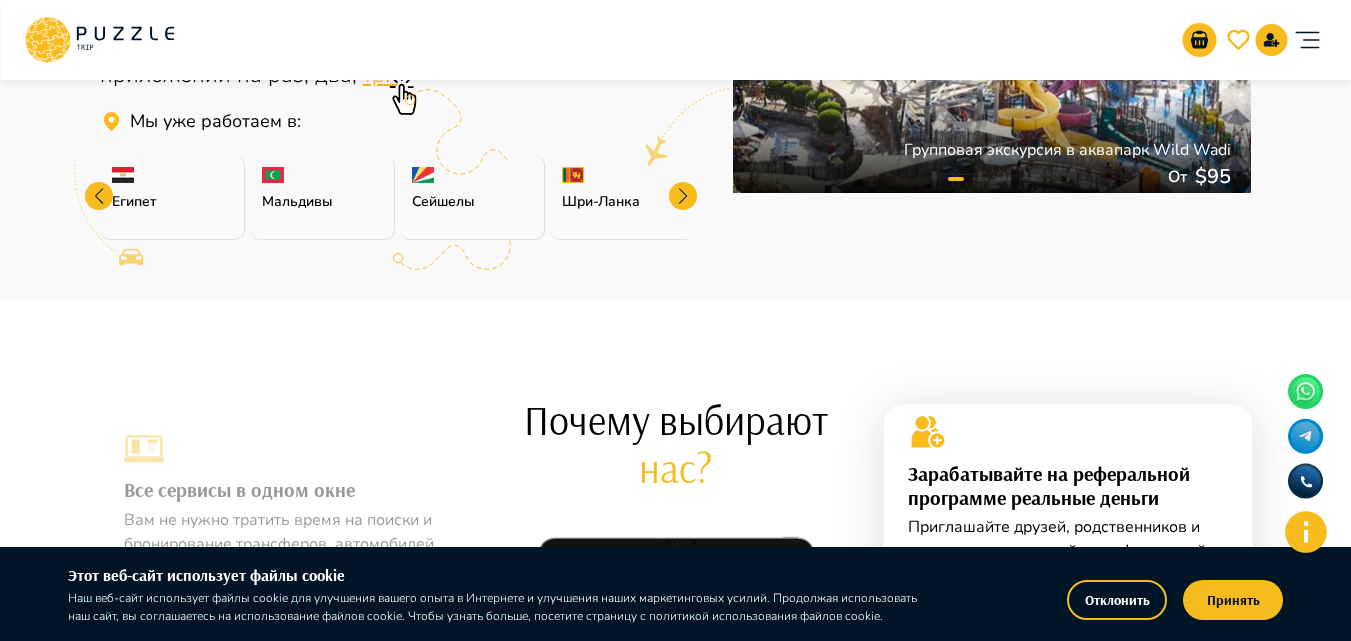 click at bounding box center (99, 196) 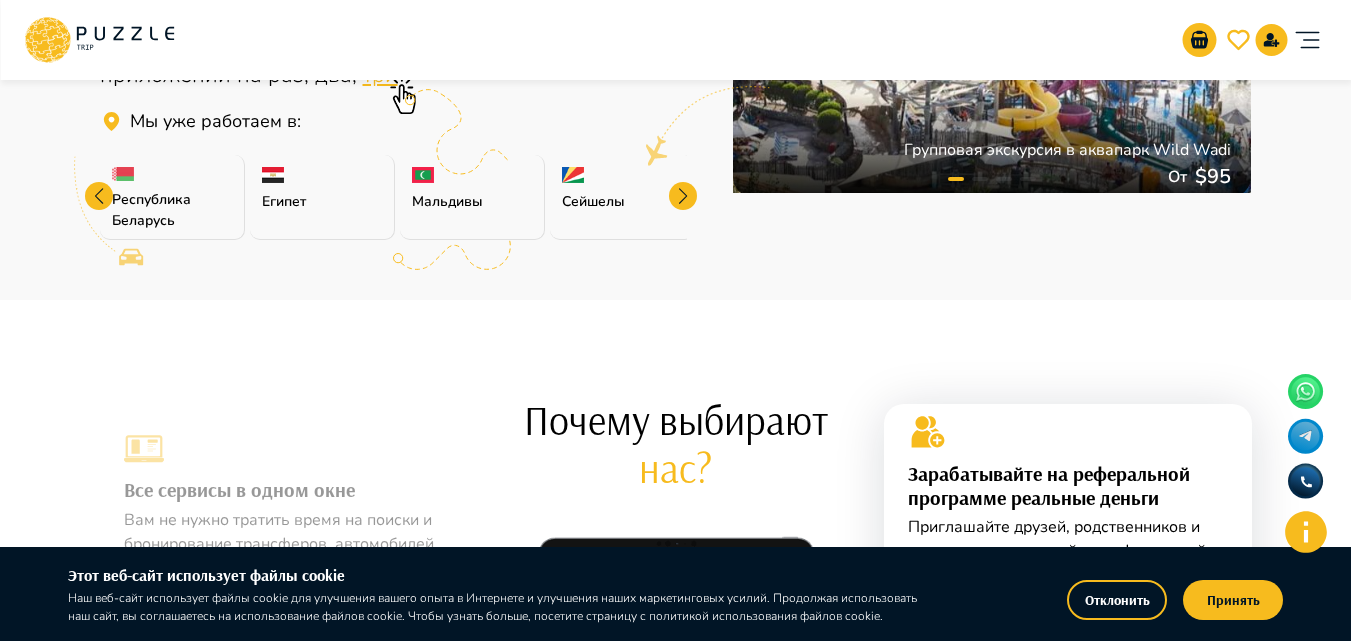 click at bounding box center [99, 196] 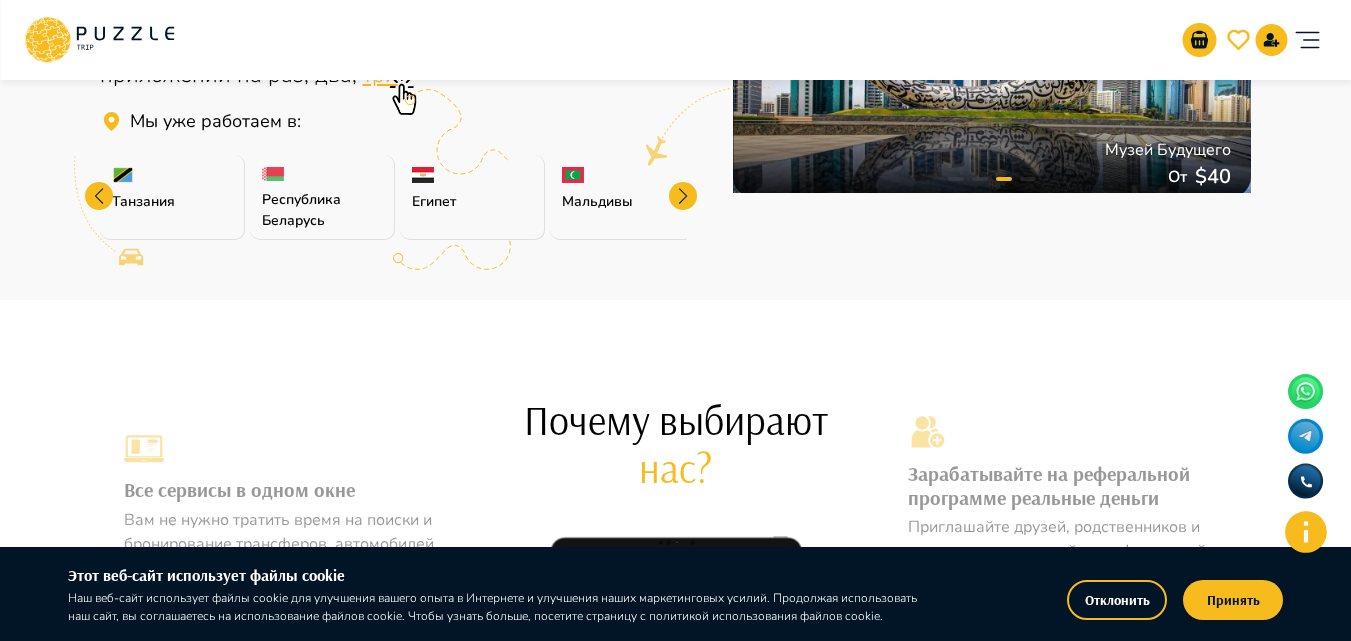 click at bounding box center [99, 196] 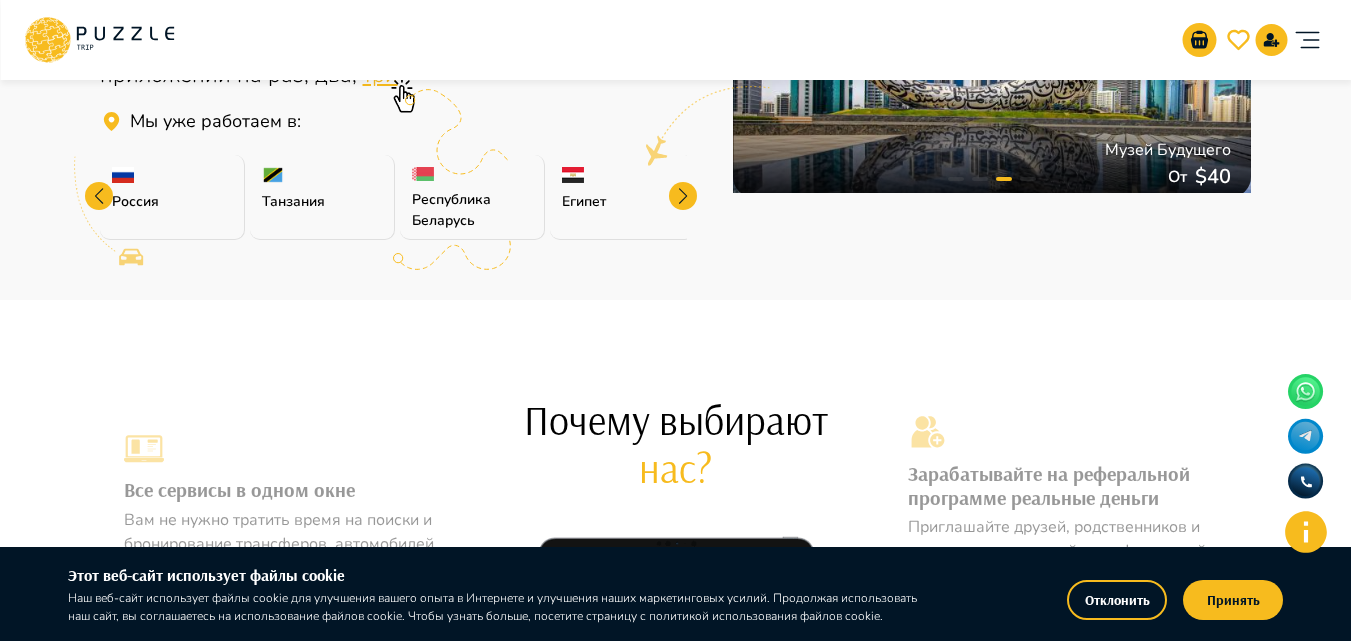 click at bounding box center [99, 196] 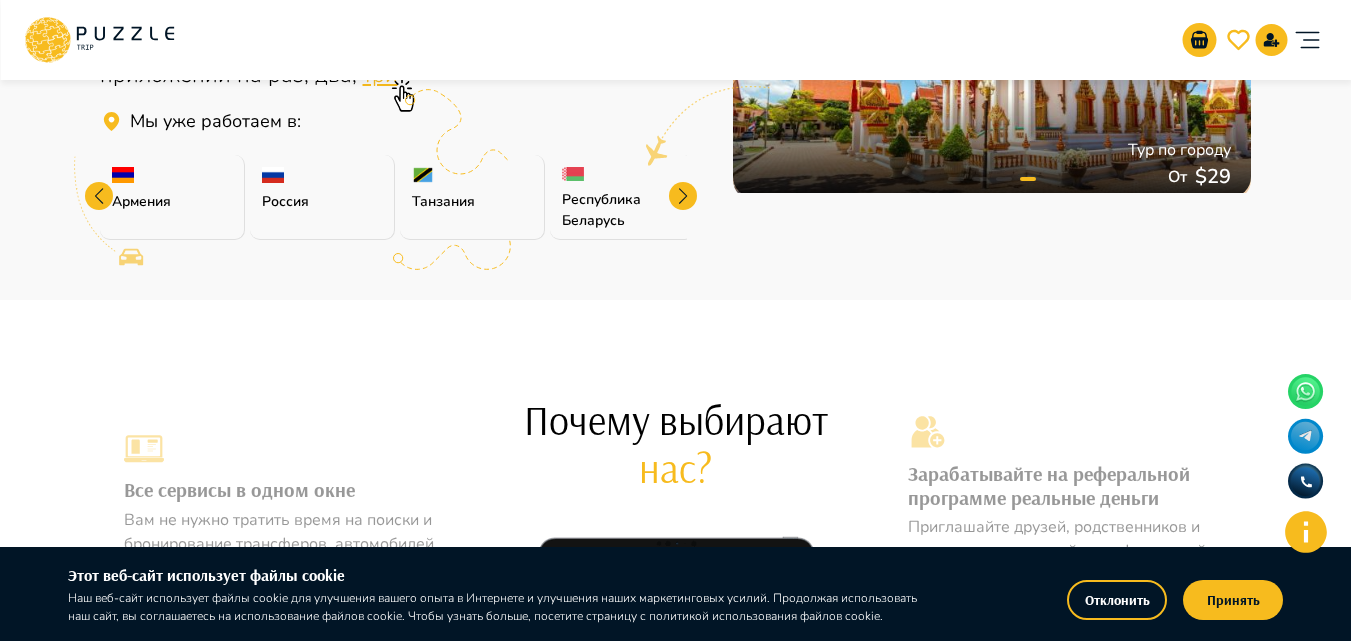 click at bounding box center (99, 196) 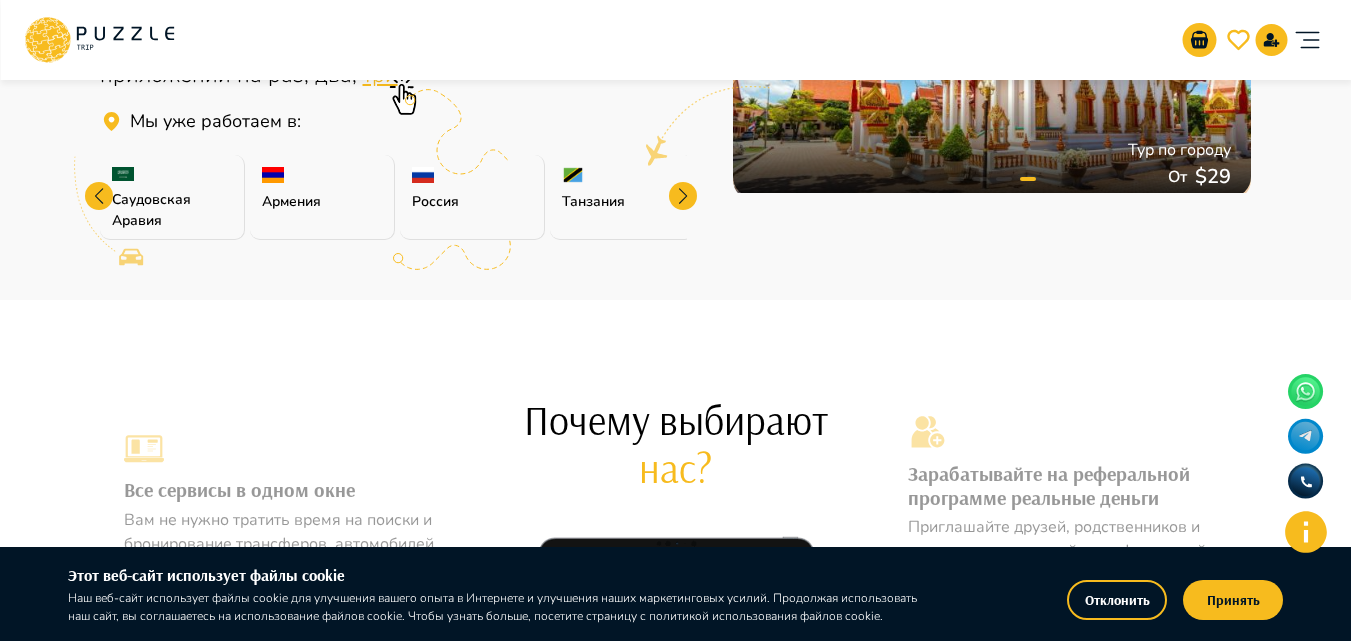 click at bounding box center (99, 196) 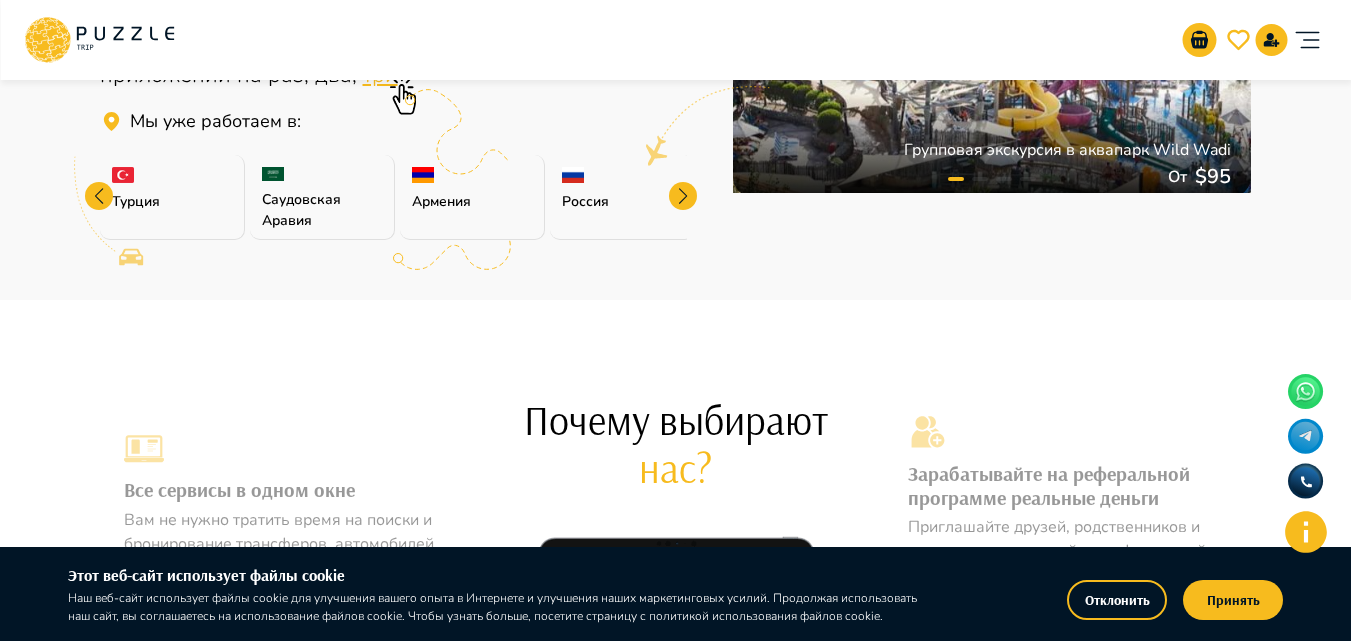 click at bounding box center [99, 196] 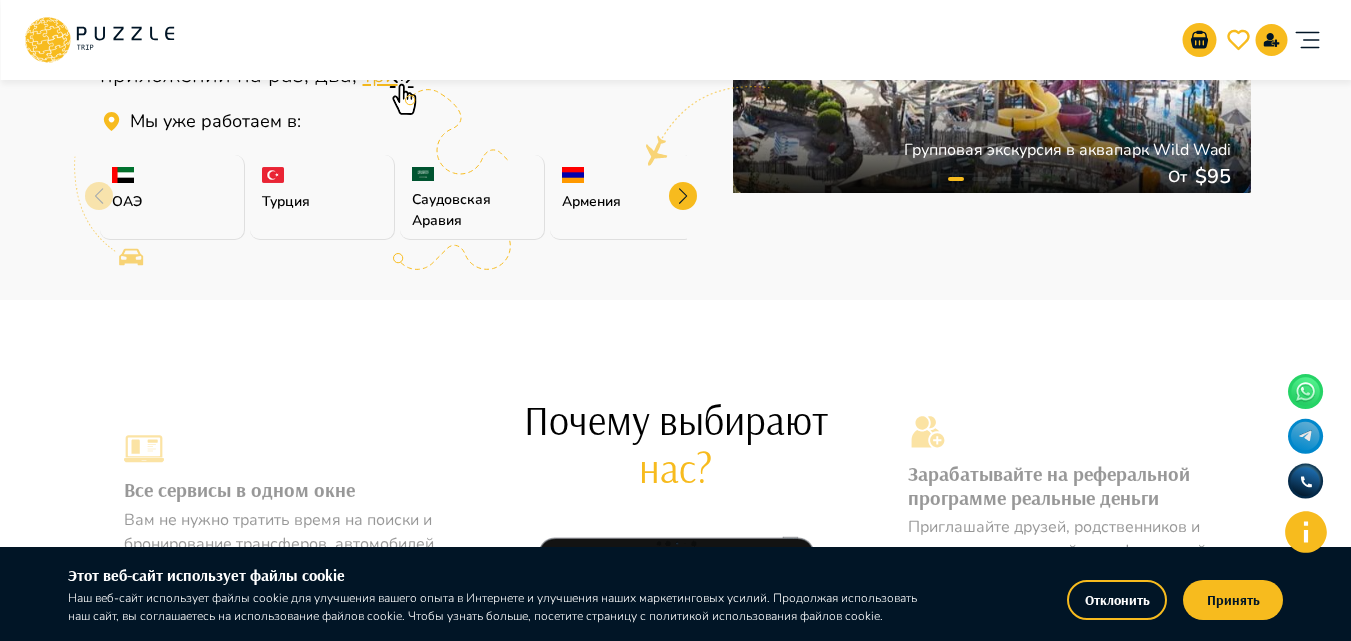 click on "ОАЭ" at bounding box center (172, 197) 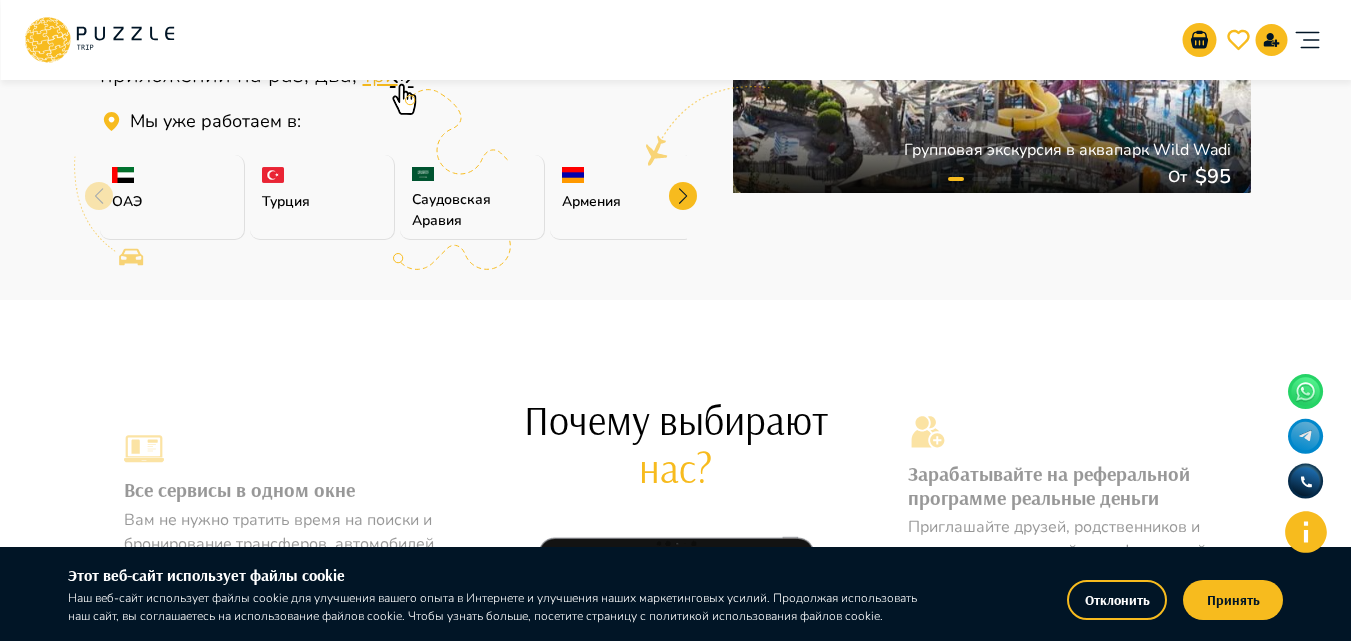 click on "ОАЭ" at bounding box center [172, 197] 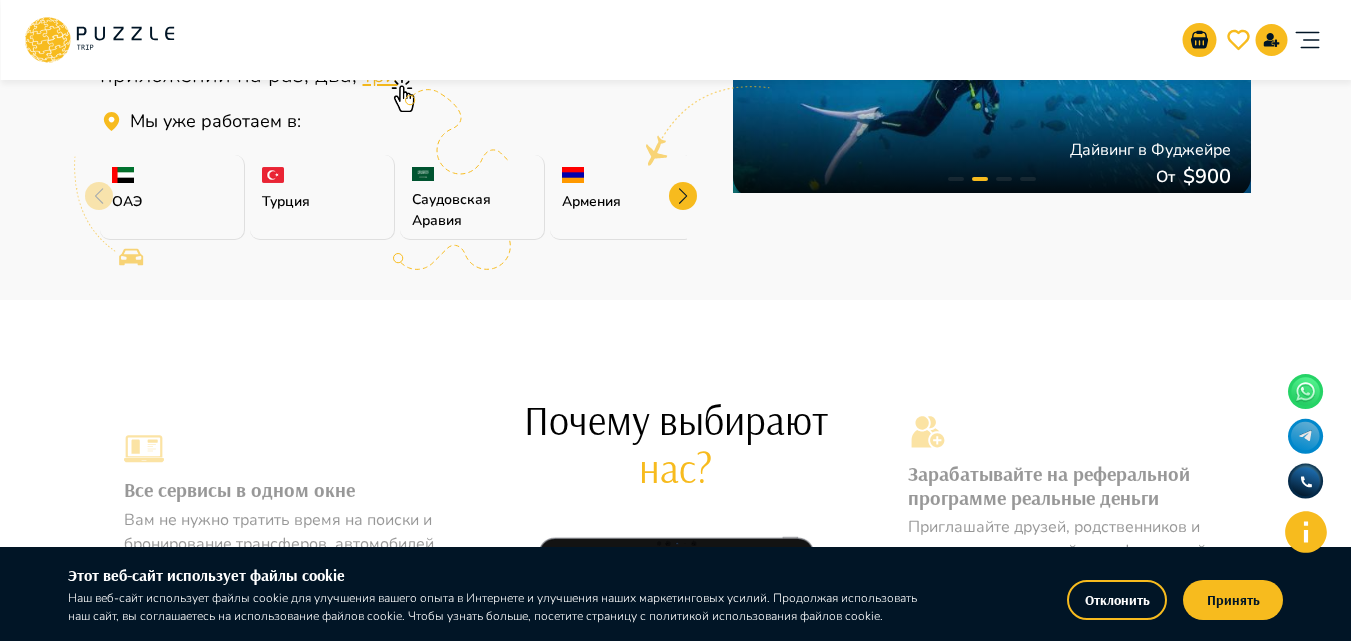click at bounding box center [683, 196] 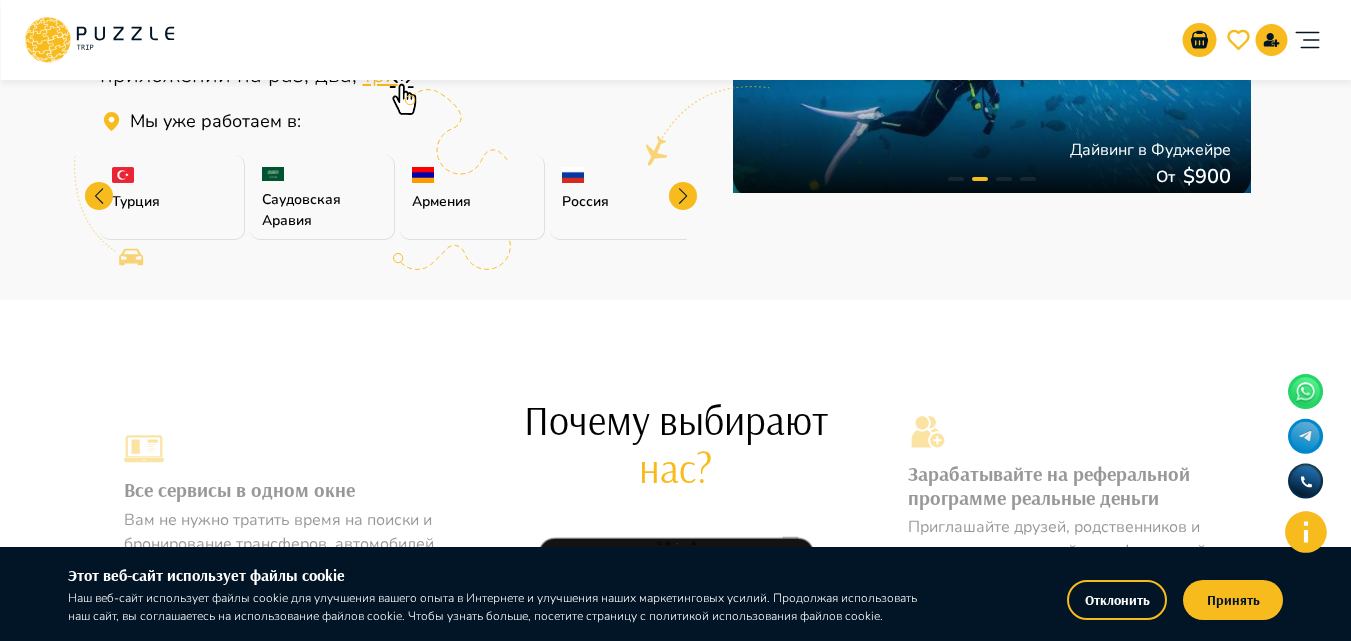 click at bounding box center (683, 196) 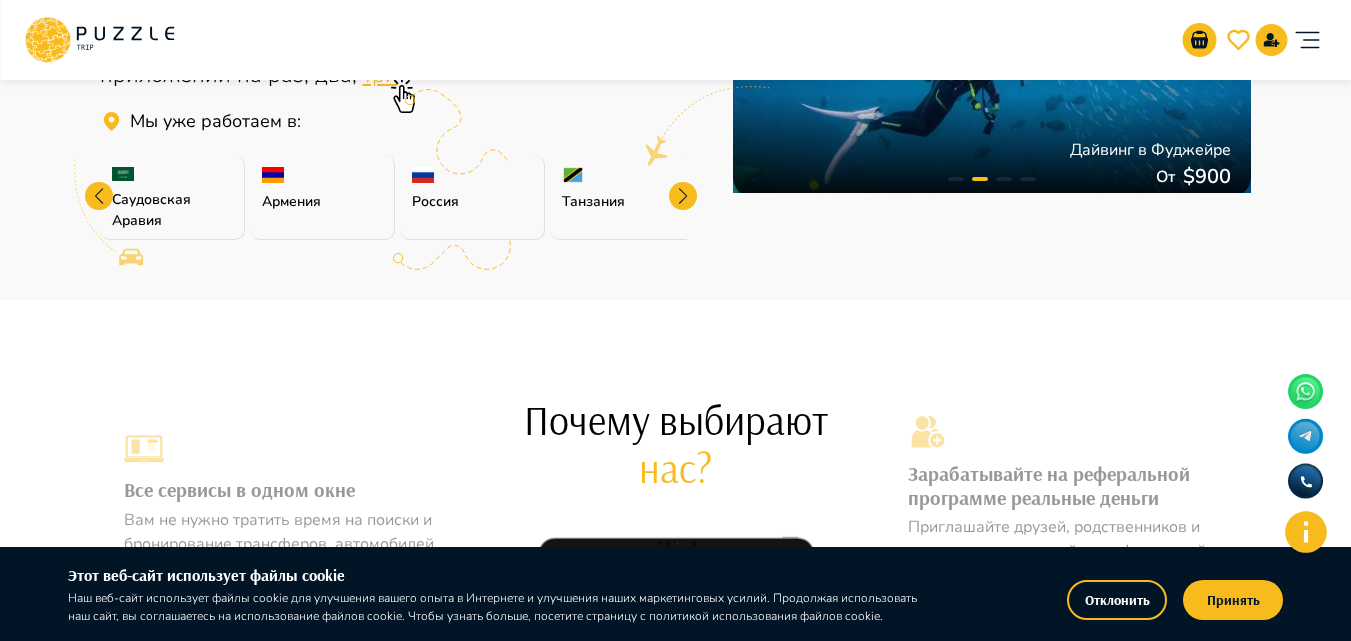 click at bounding box center [683, 196] 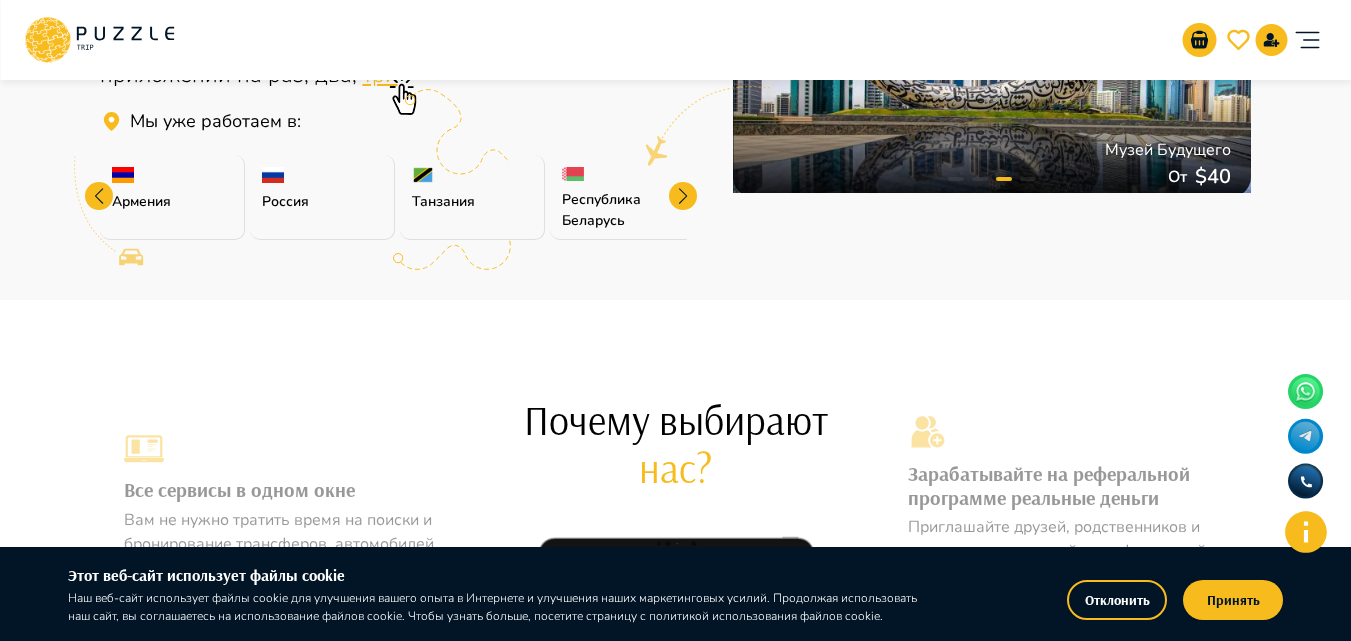 click at bounding box center [683, 196] 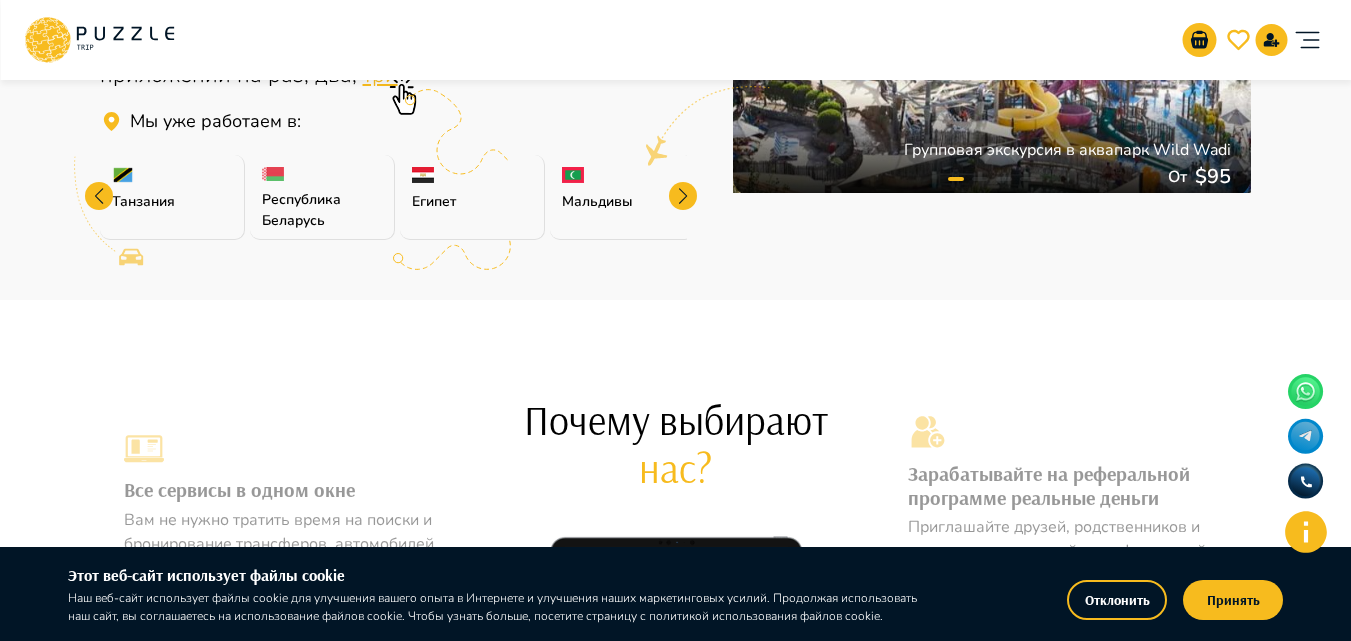 click at bounding box center (683, 196) 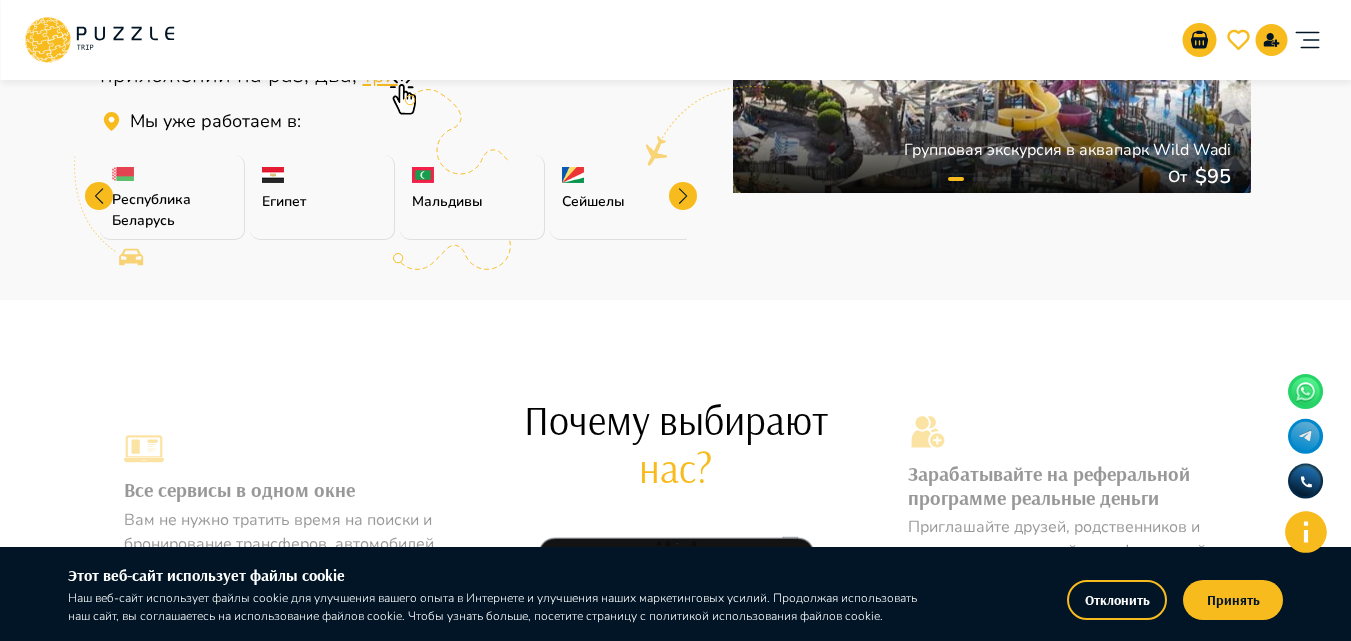 click at bounding box center [683, 196] 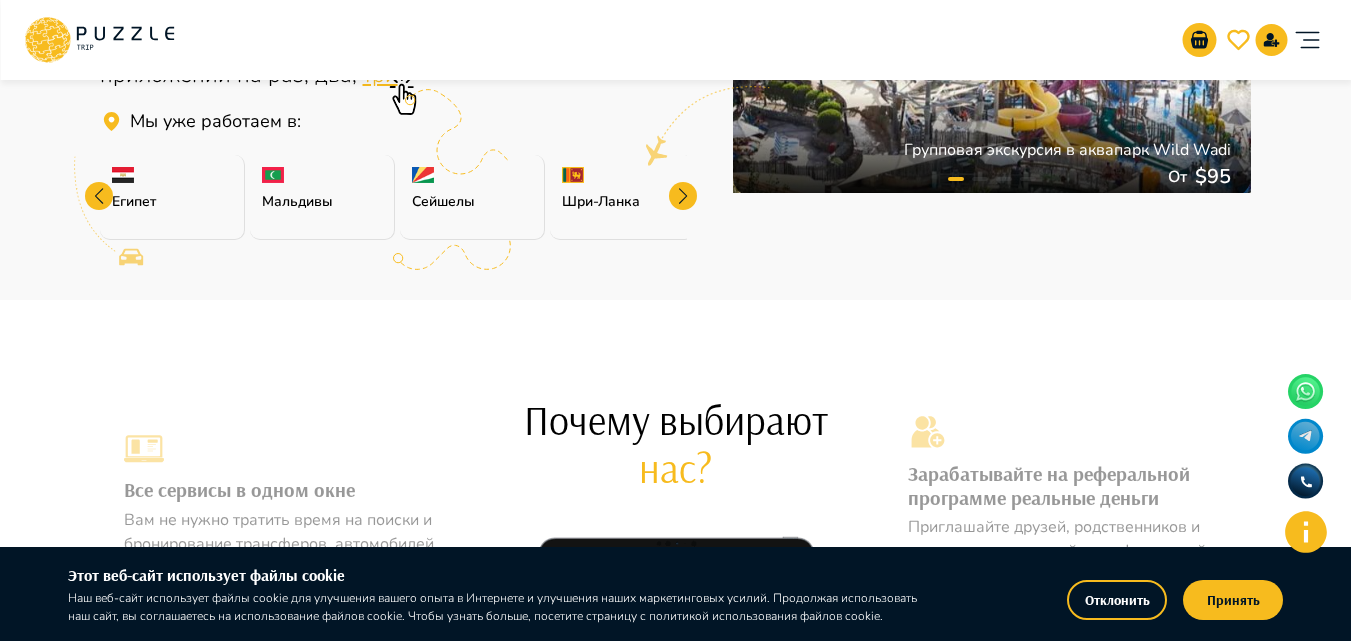 click at bounding box center [683, 196] 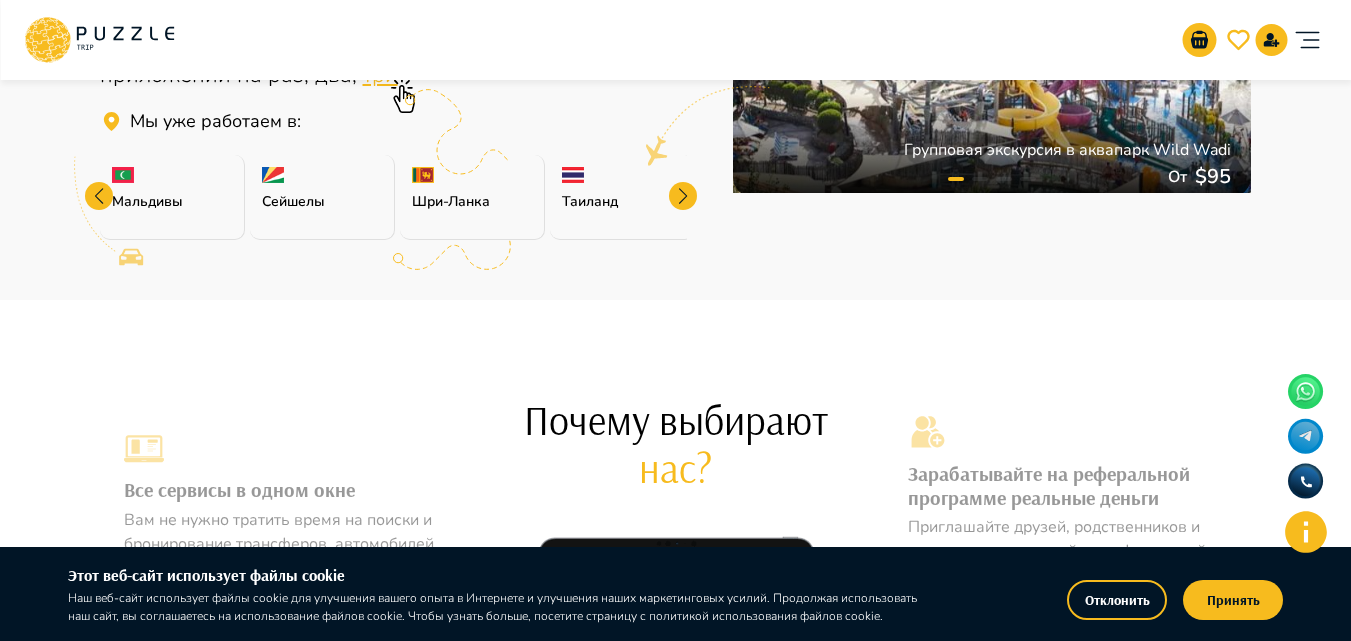 click at bounding box center (683, 196) 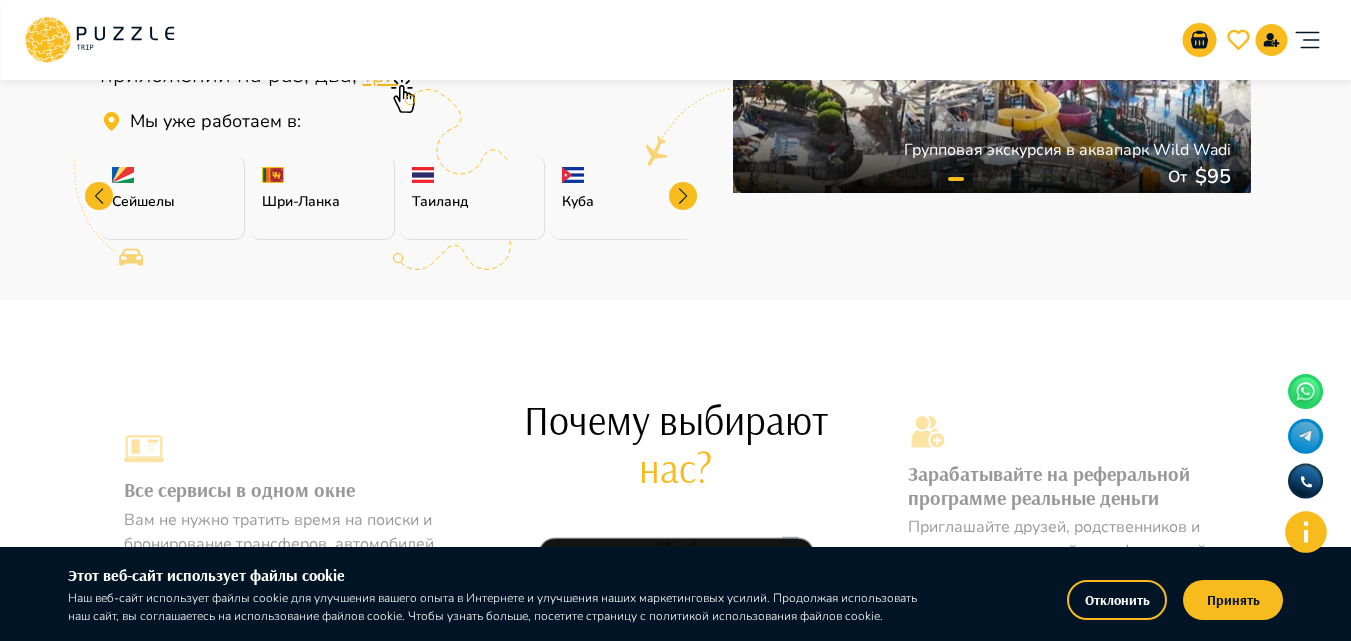 click at bounding box center [683, 196] 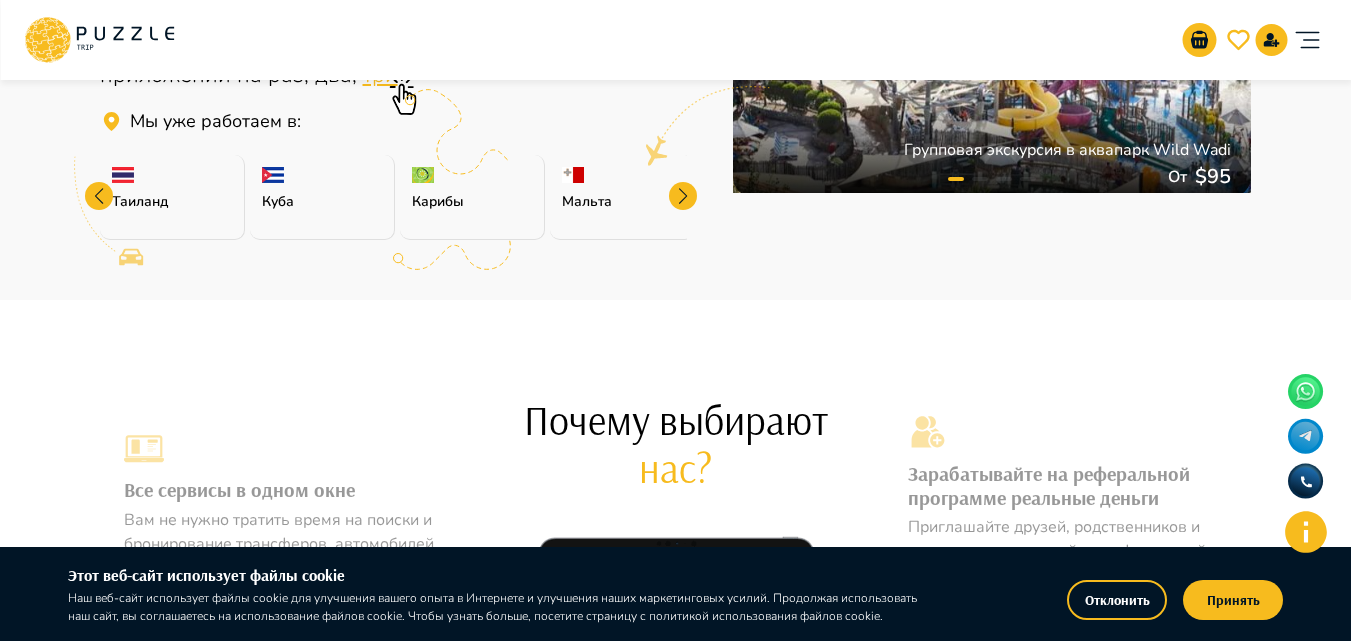 click at bounding box center (683, 196) 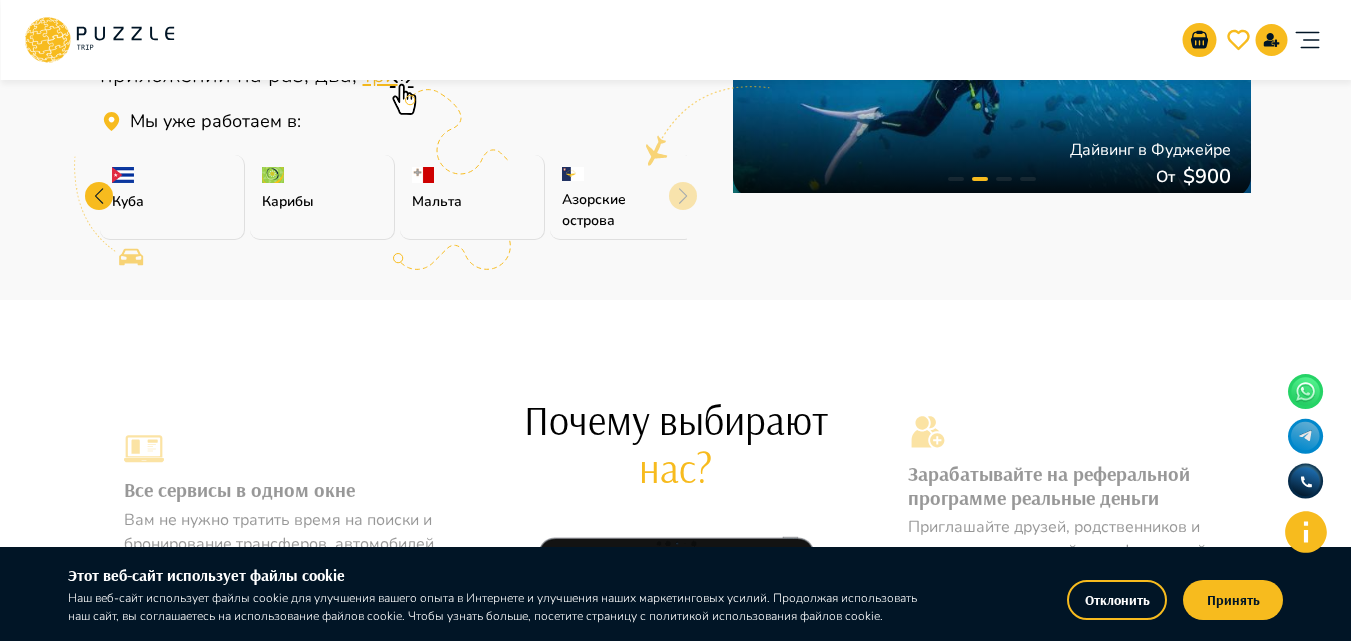 click on "Азорские острова" at bounding box center (622, 210) 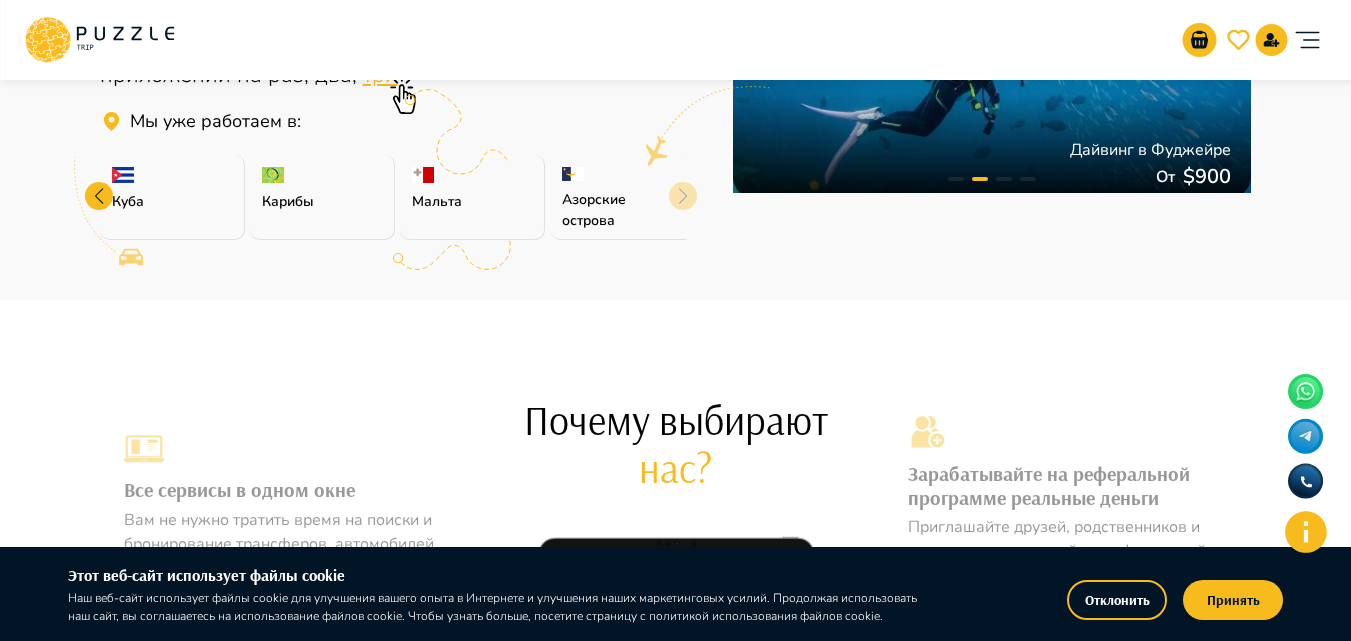 click on "Азорские острова" at bounding box center [622, 210] 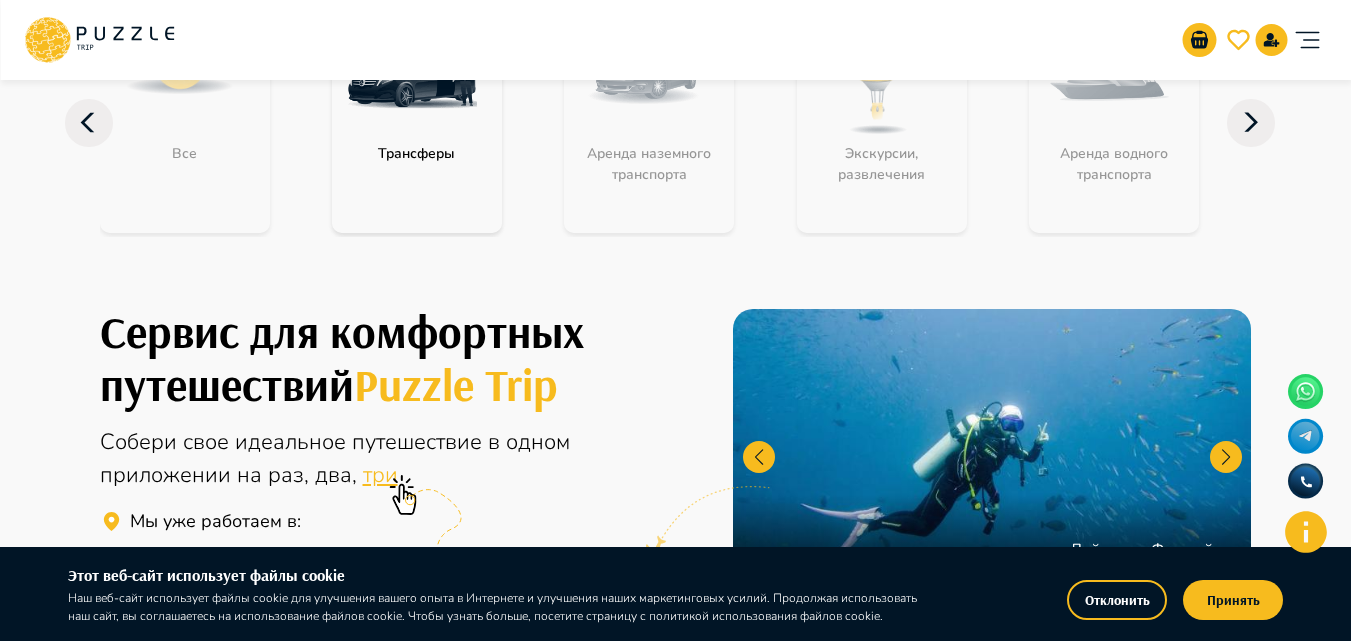 scroll, scrollTop: 0, scrollLeft: 0, axis: both 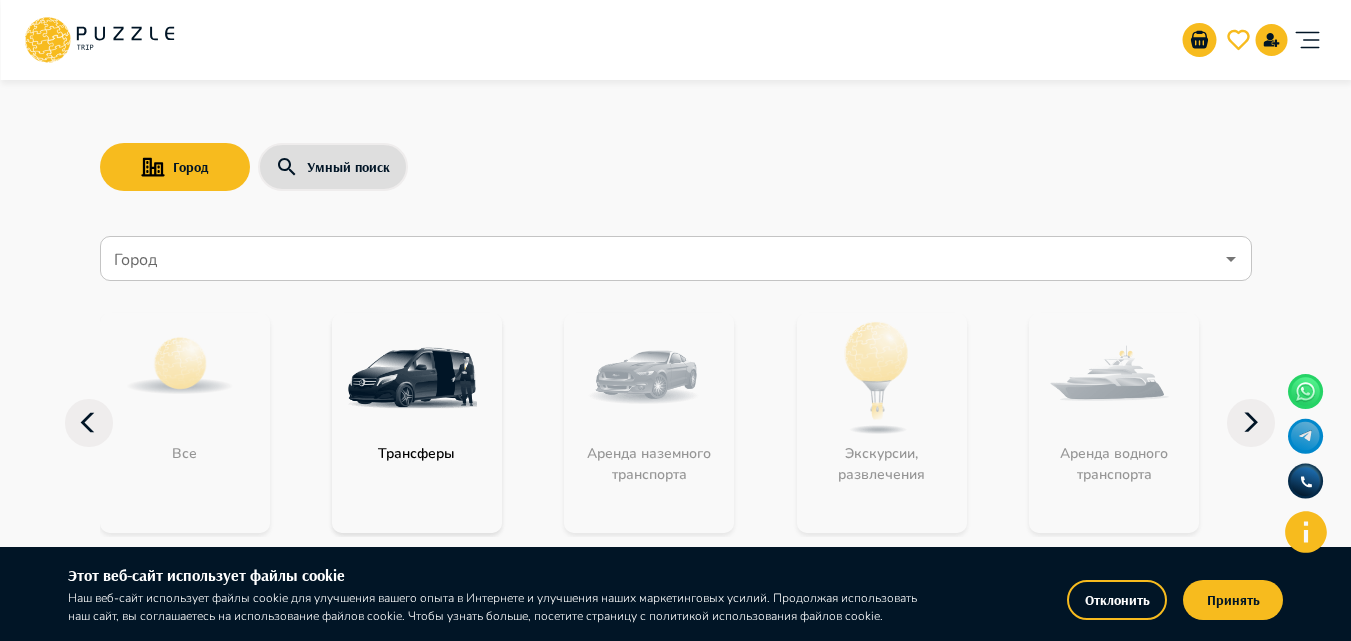 click on "Город" at bounding box center (661, 259) 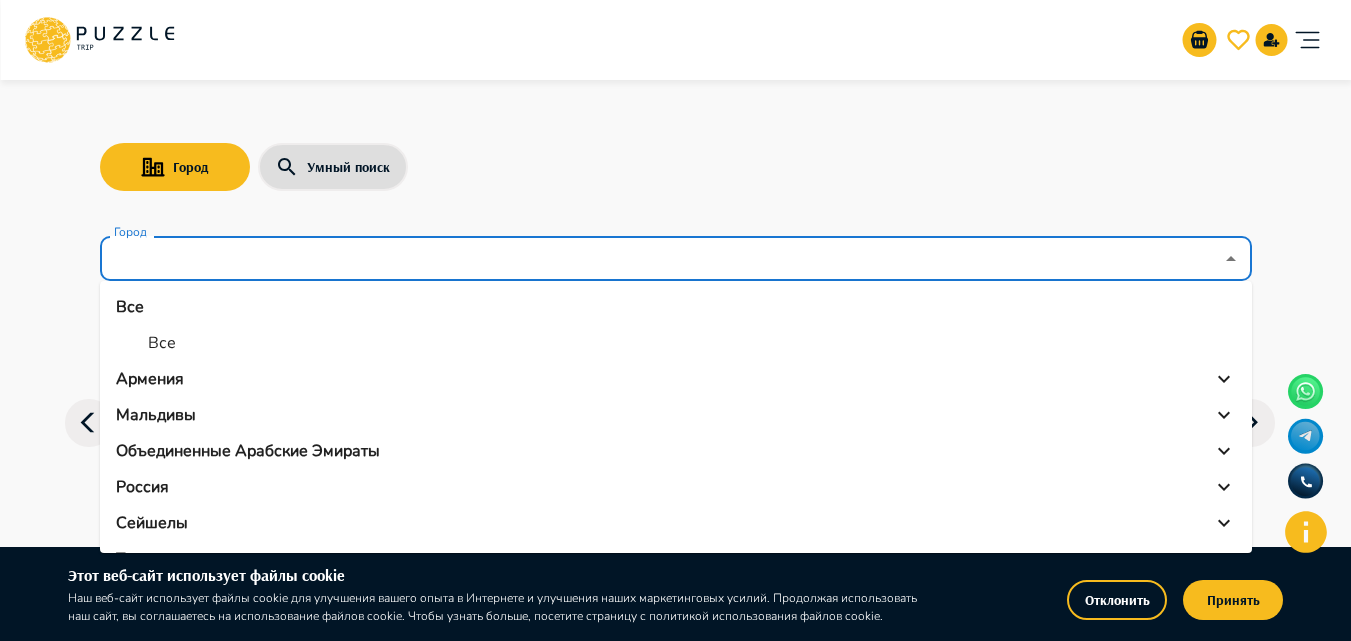 scroll, scrollTop: 68, scrollLeft: 0, axis: vertical 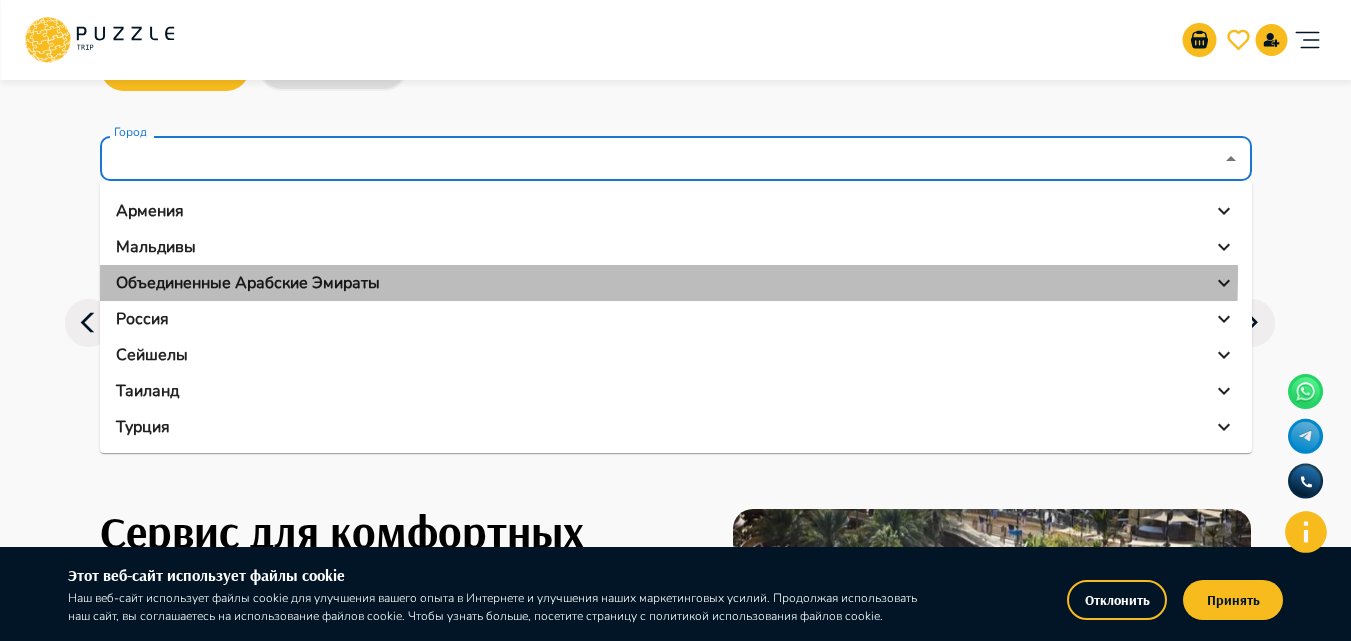 click on "Объединенные Арабские Эмираты" at bounding box center (248, 283) 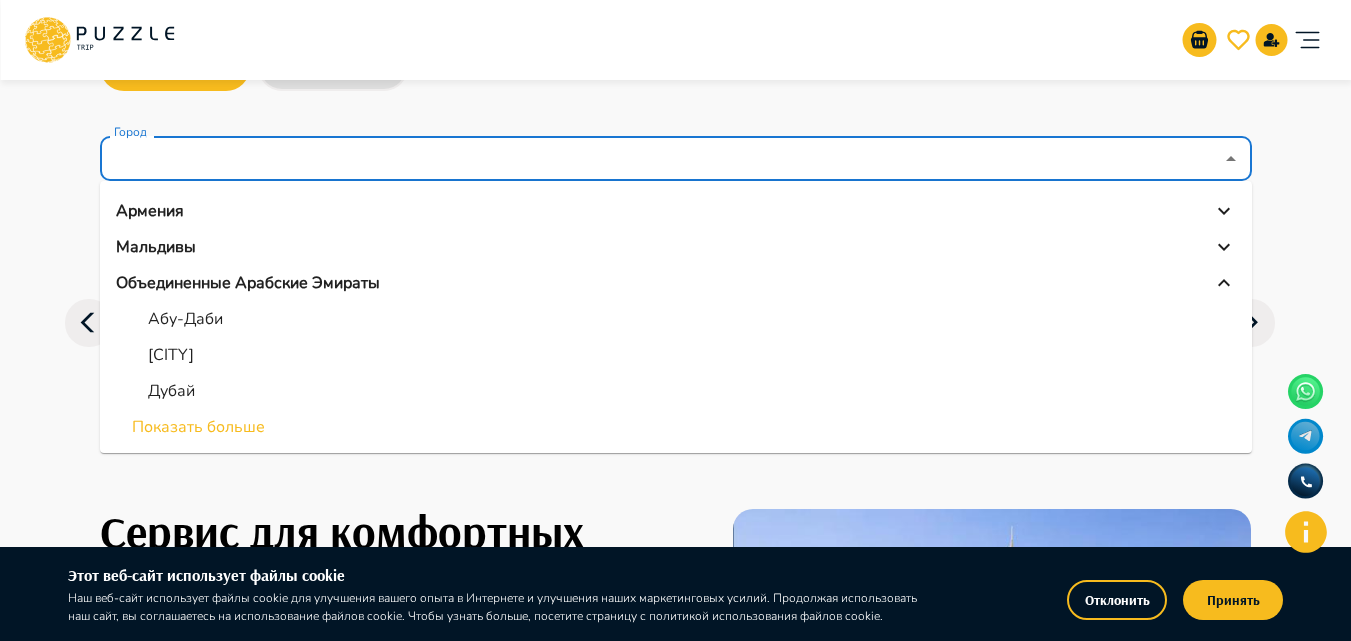 click on "Показать больше" at bounding box center [676, 427] 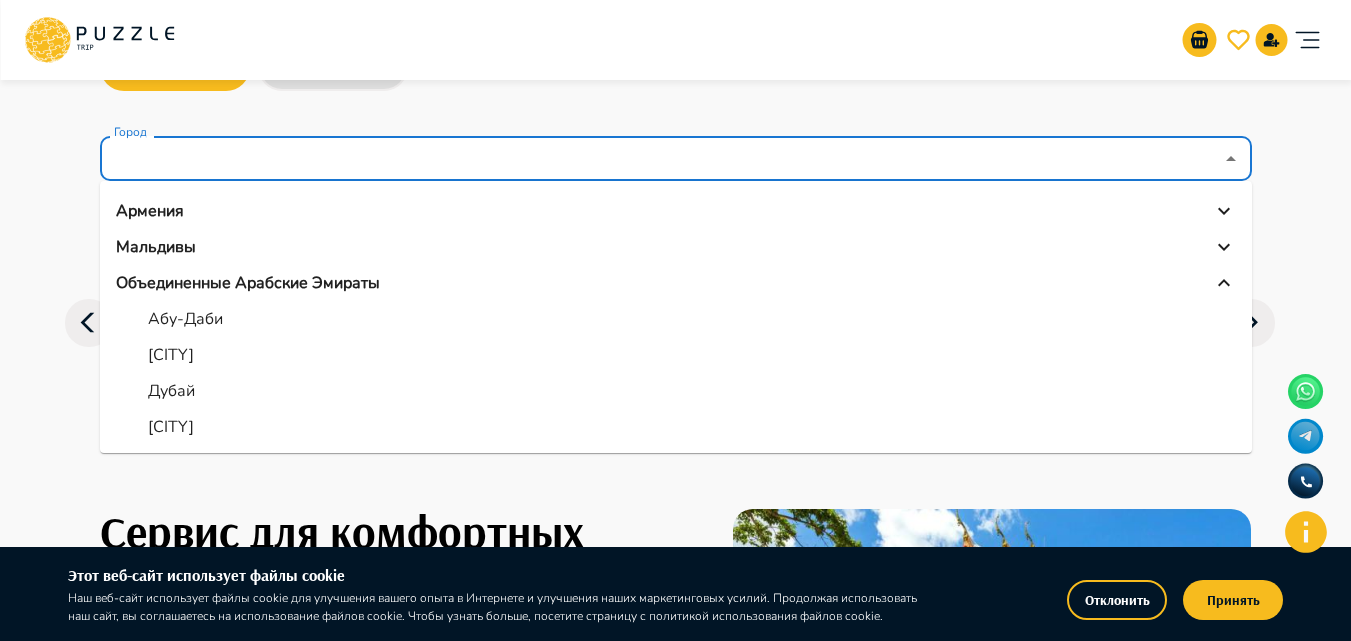 scroll, scrollTop: 0, scrollLeft: 0, axis: both 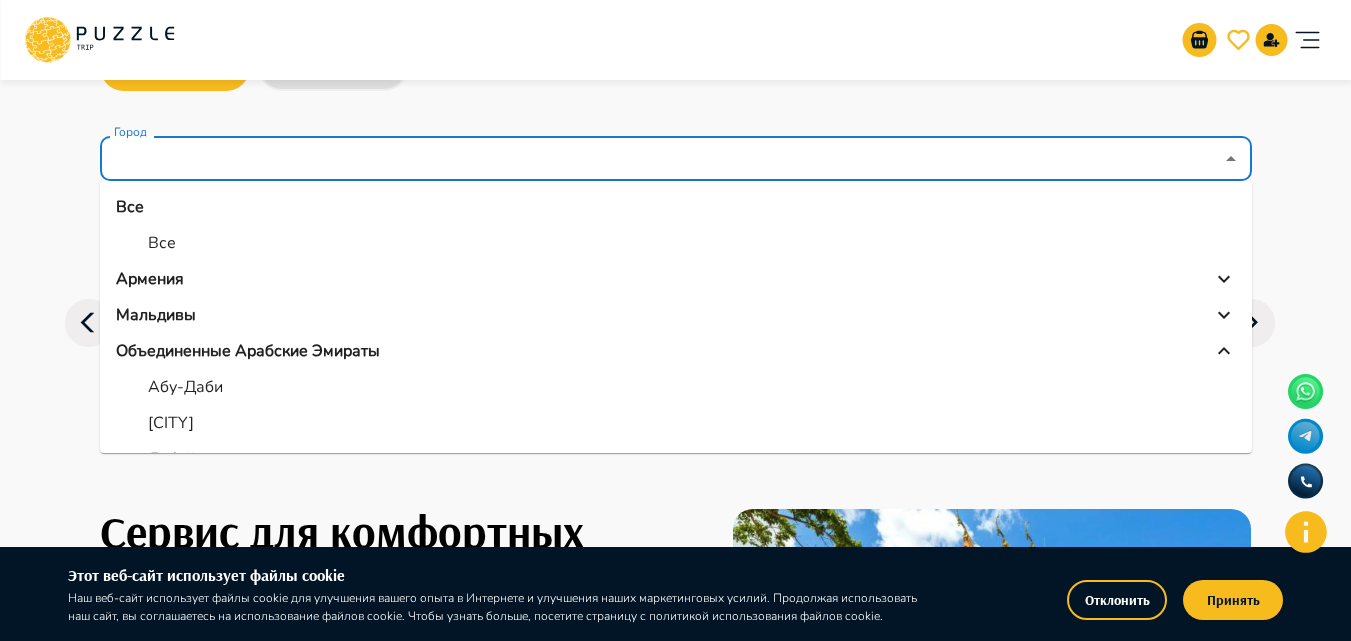 click on "Абу-Даби" at bounding box center [185, 387] 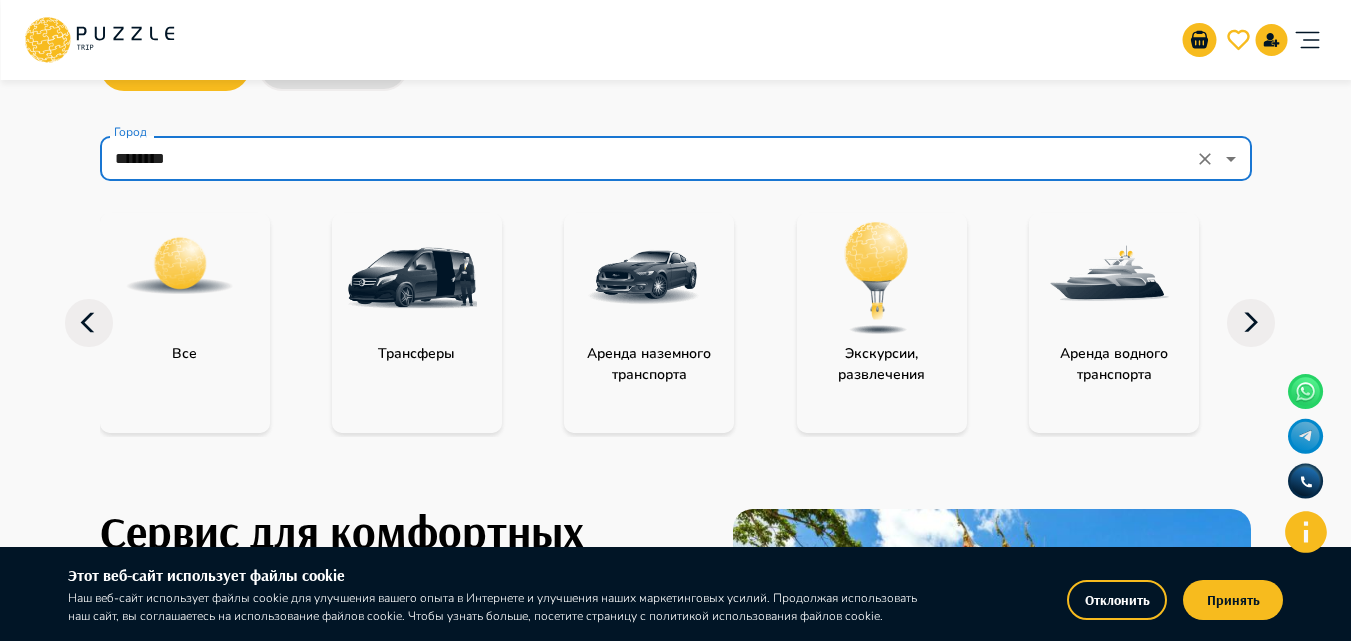 click 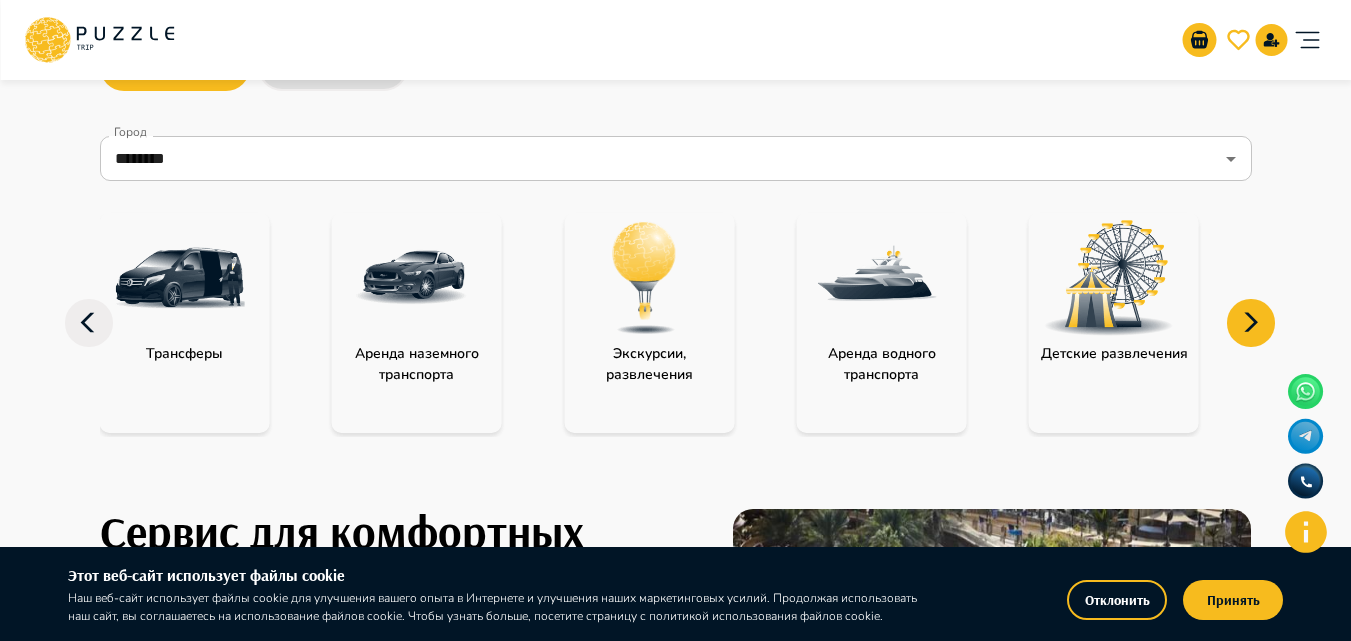 click 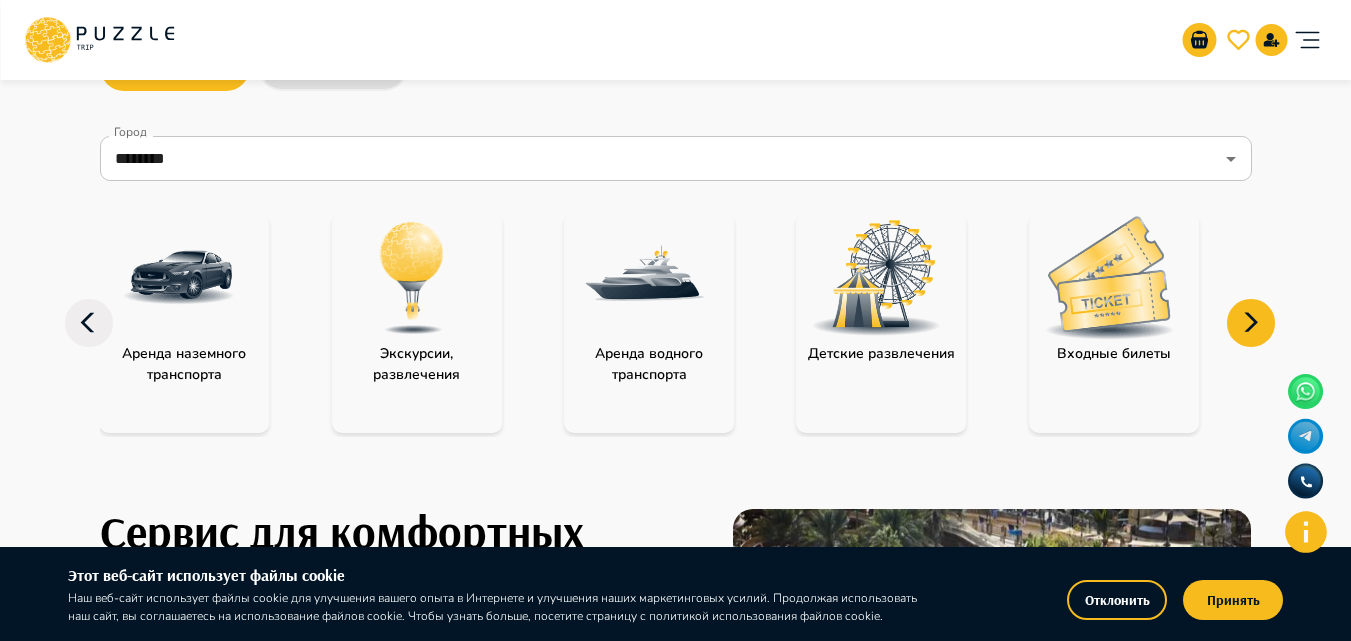 click 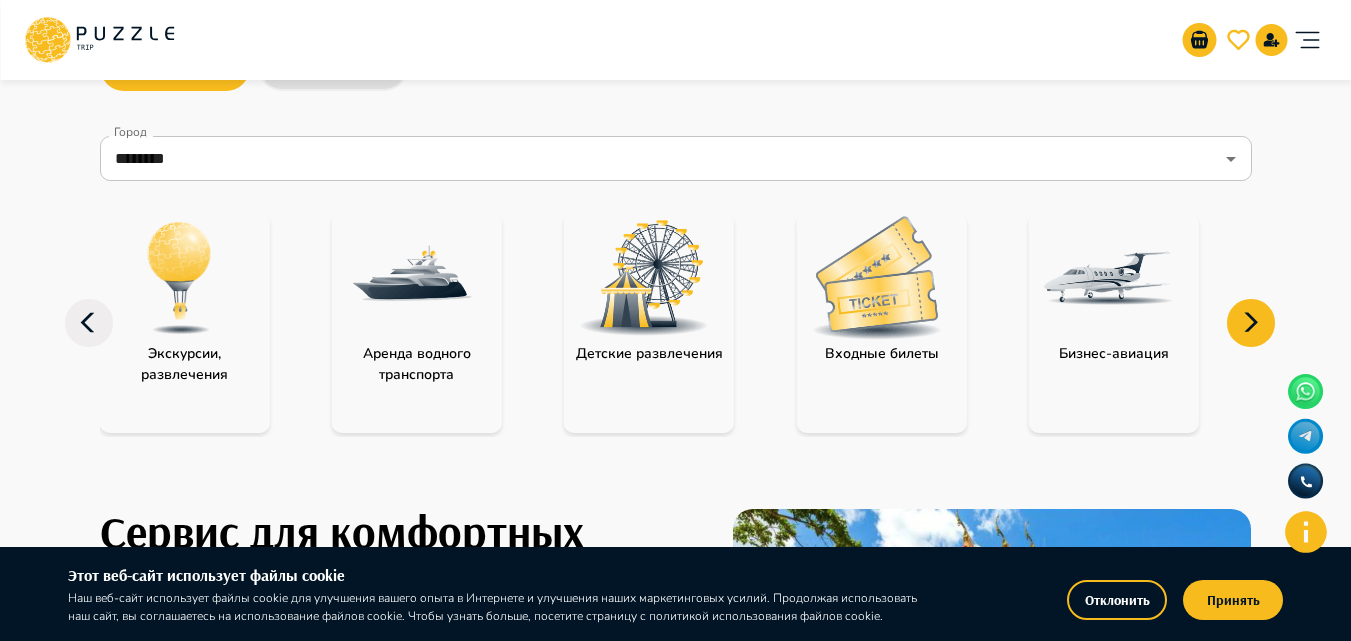 click 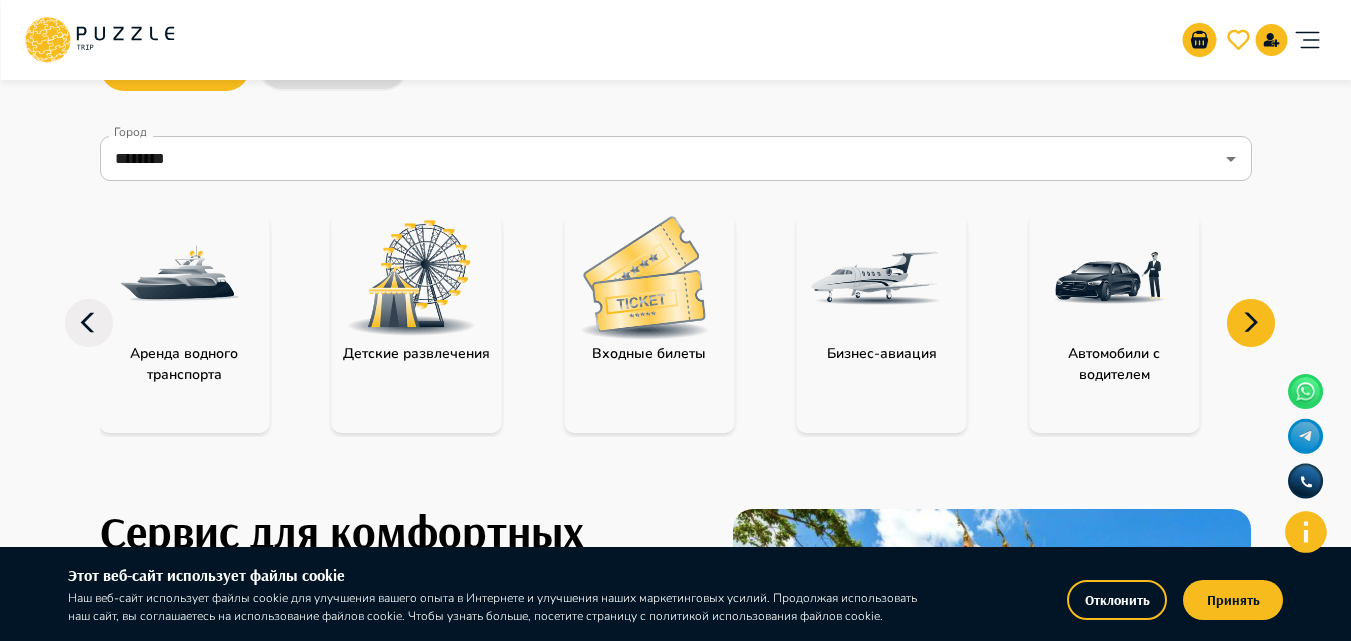 click 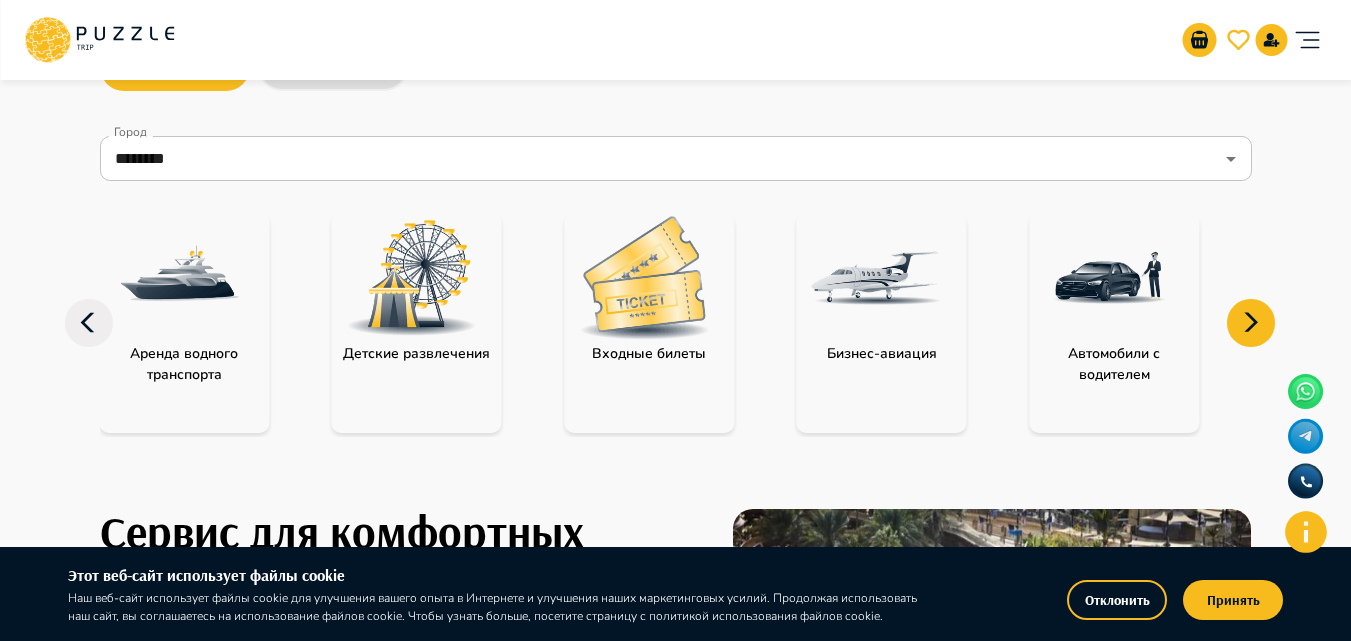 click 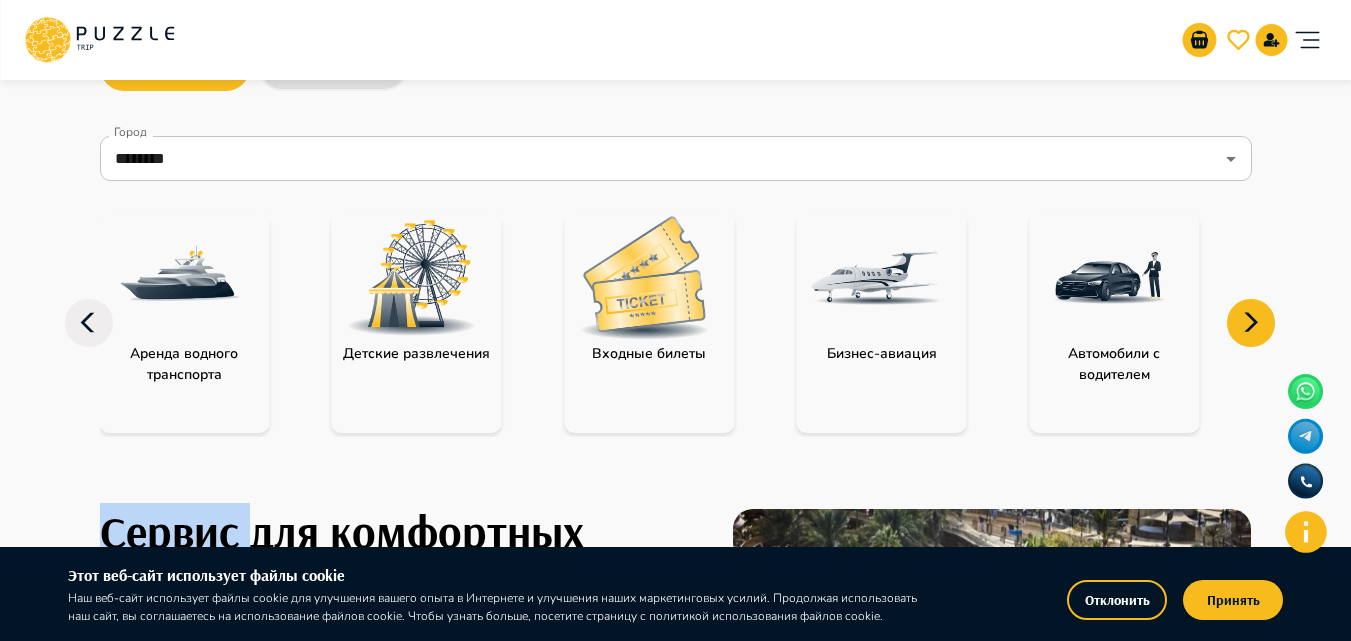 click 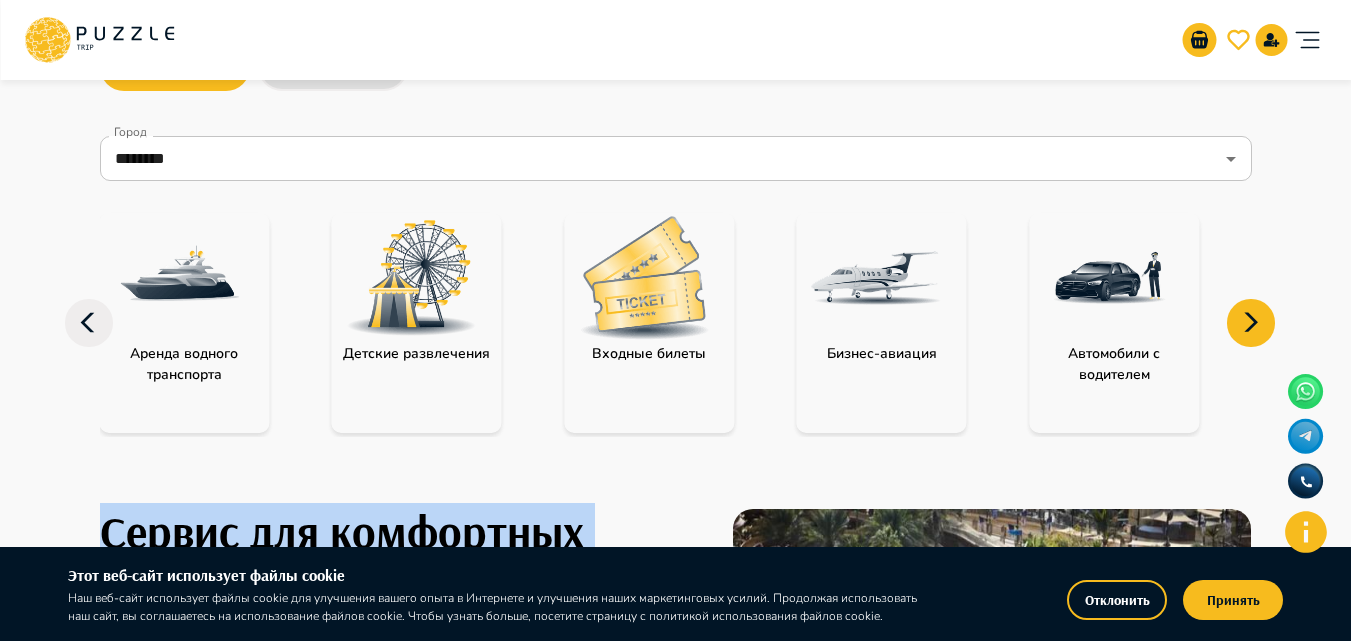 click 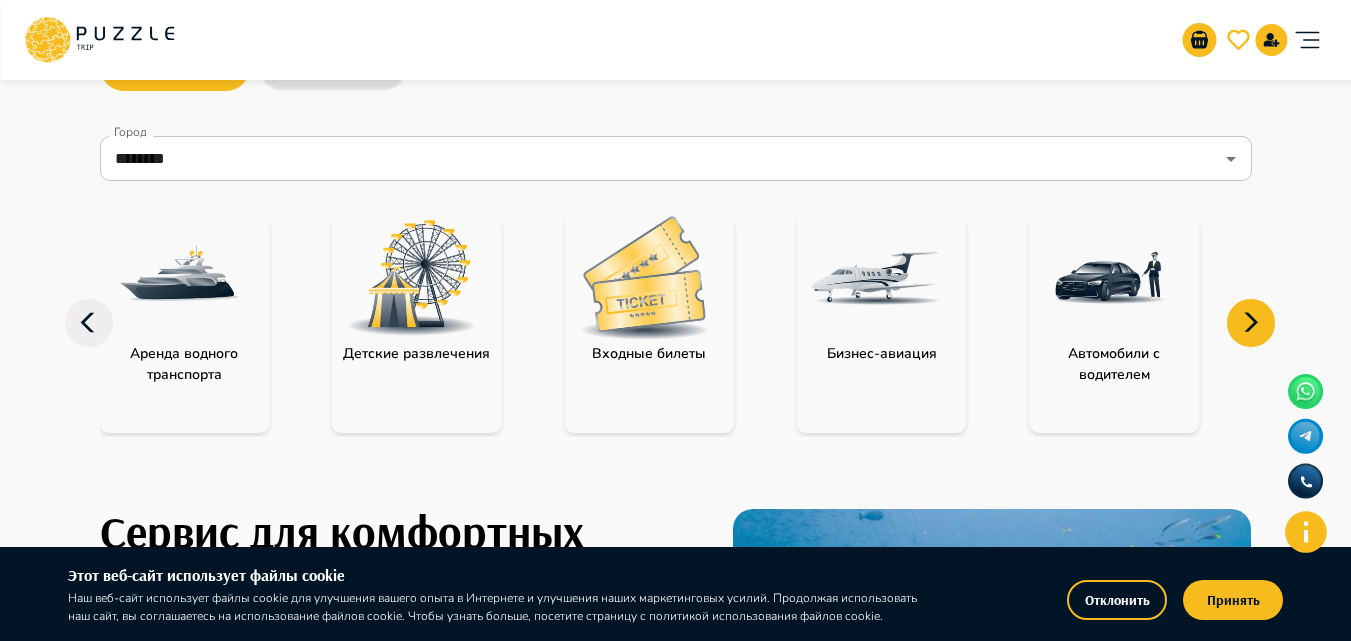 click 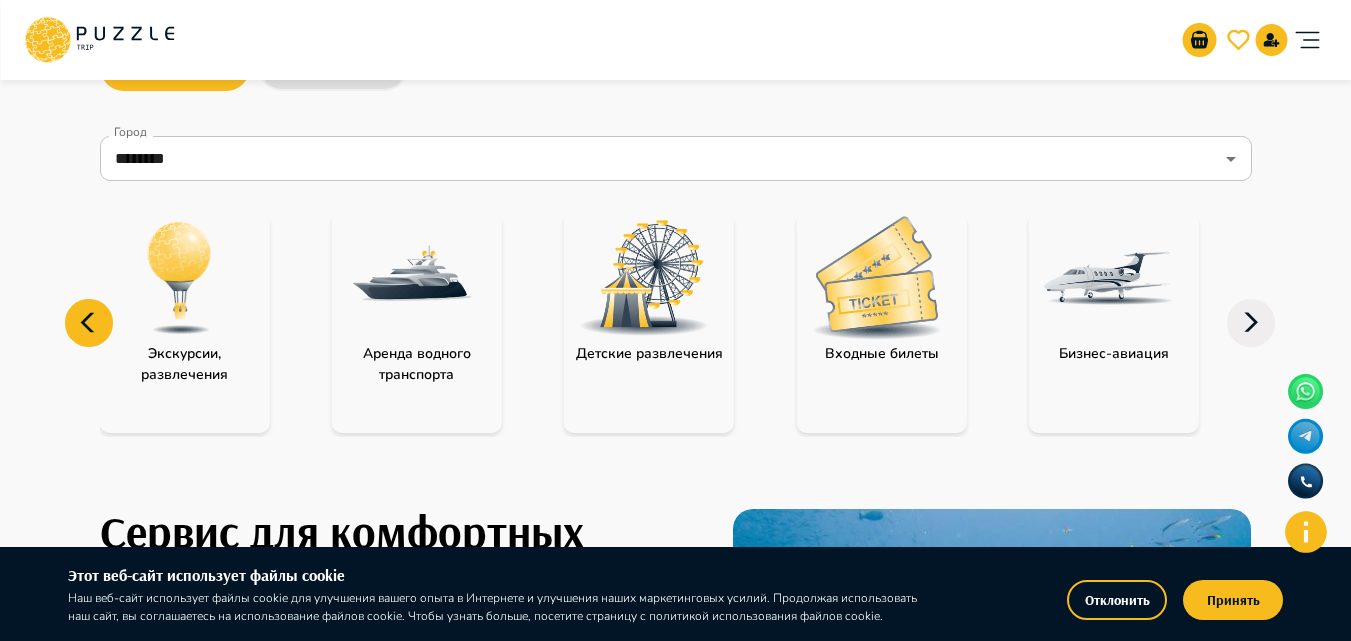 click 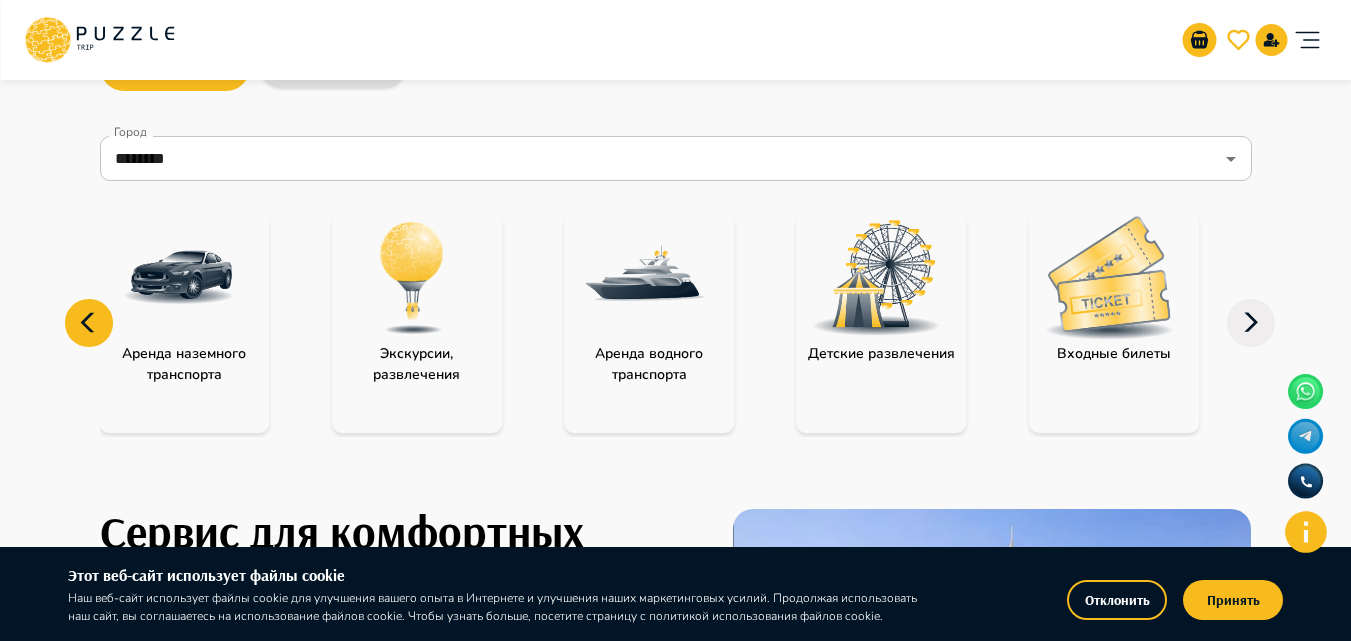 click 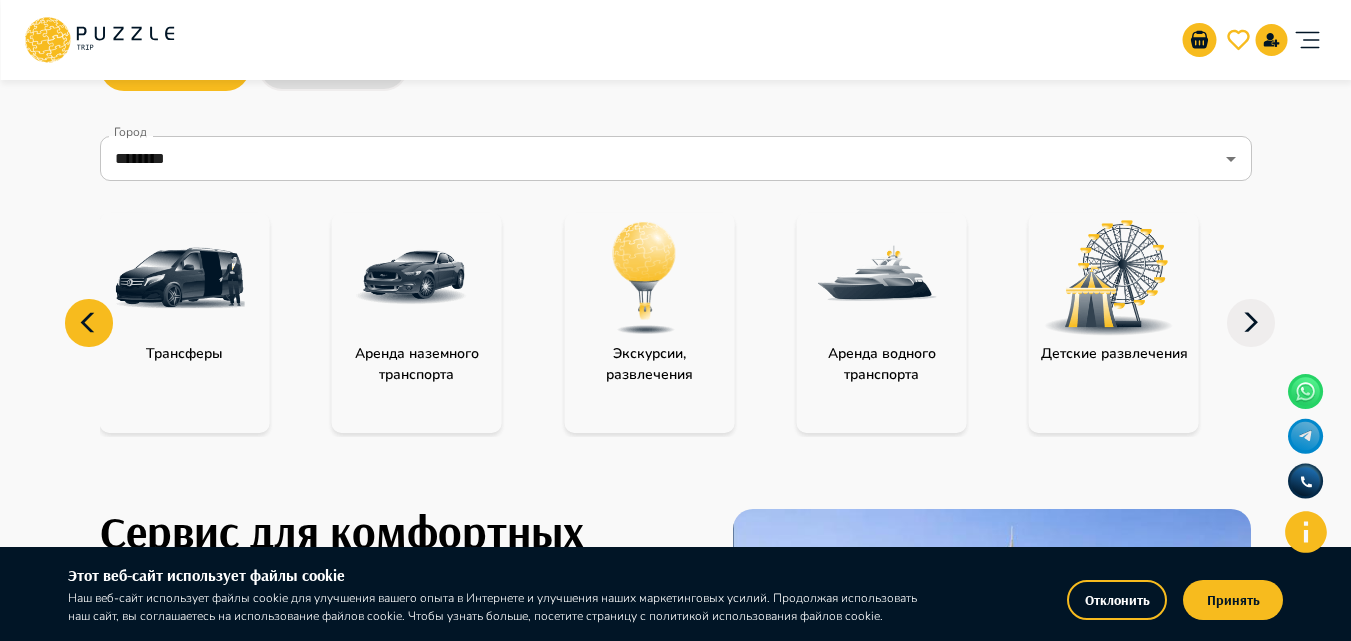 click 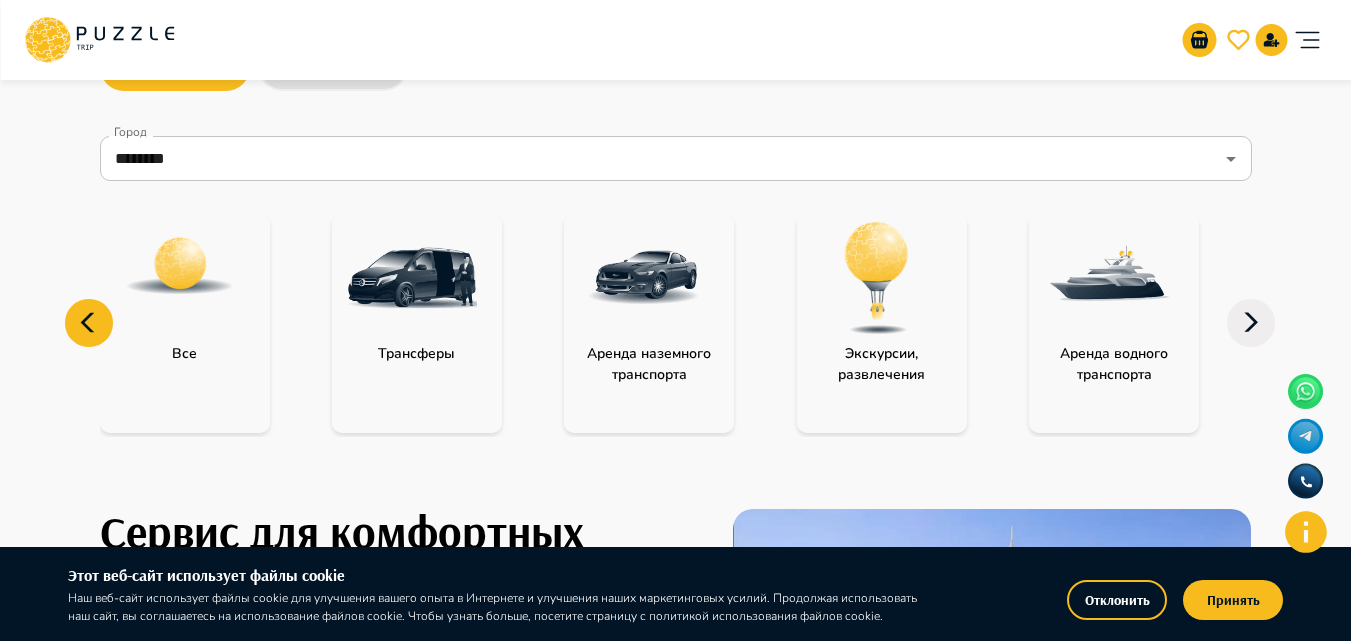 click 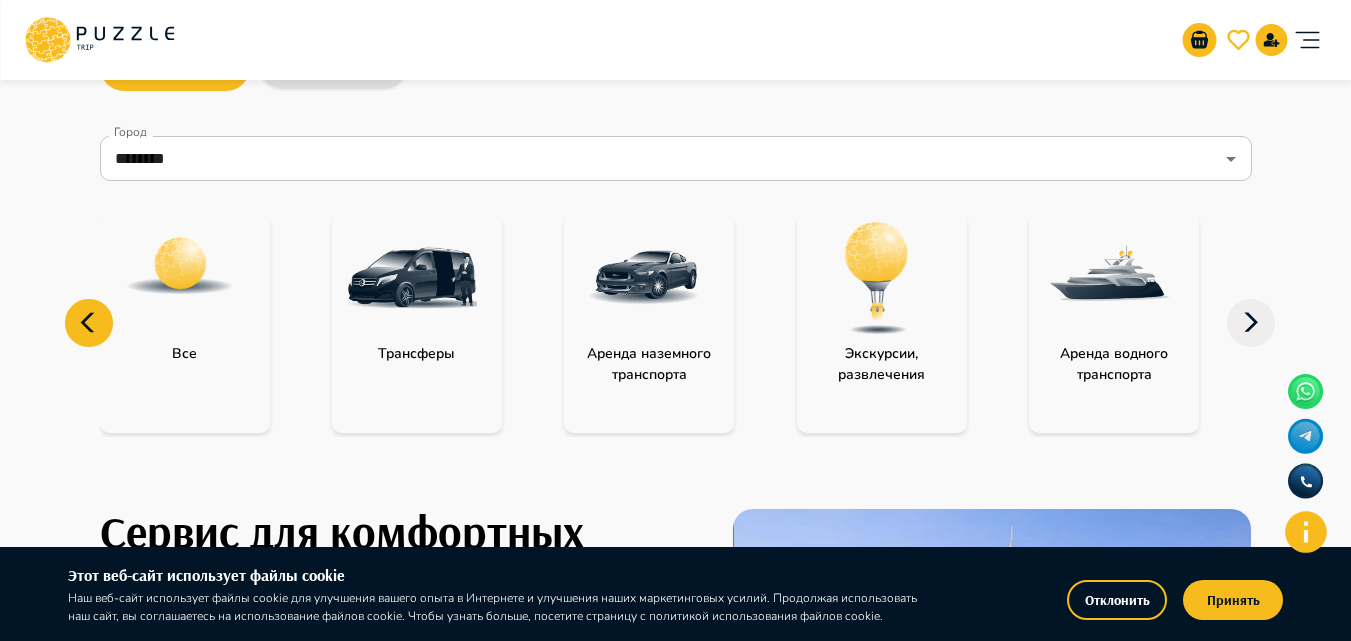click 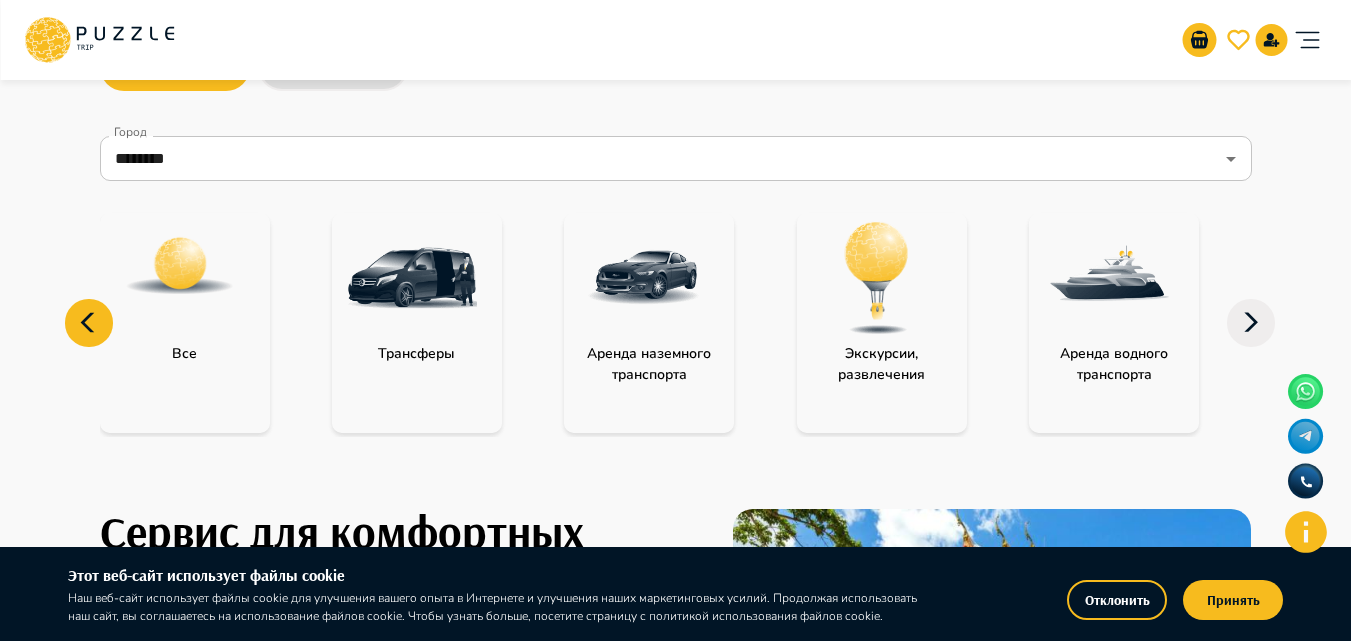 scroll, scrollTop: 0, scrollLeft: 0, axis: both 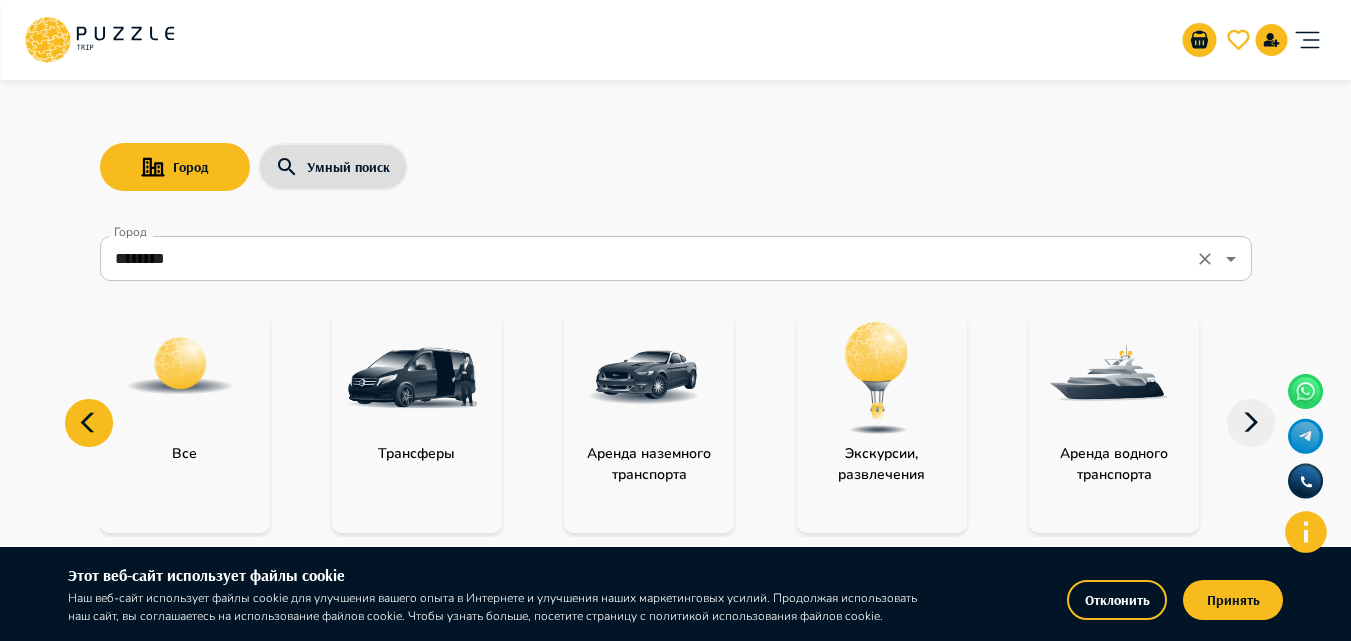 click 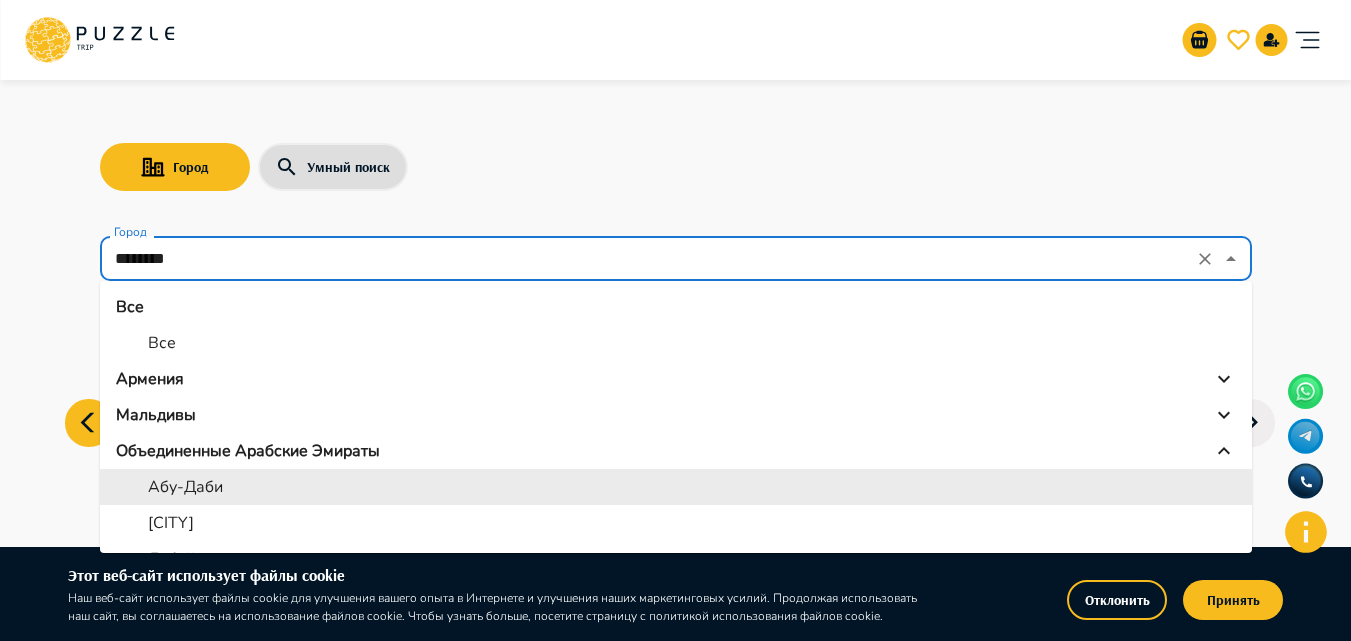 click 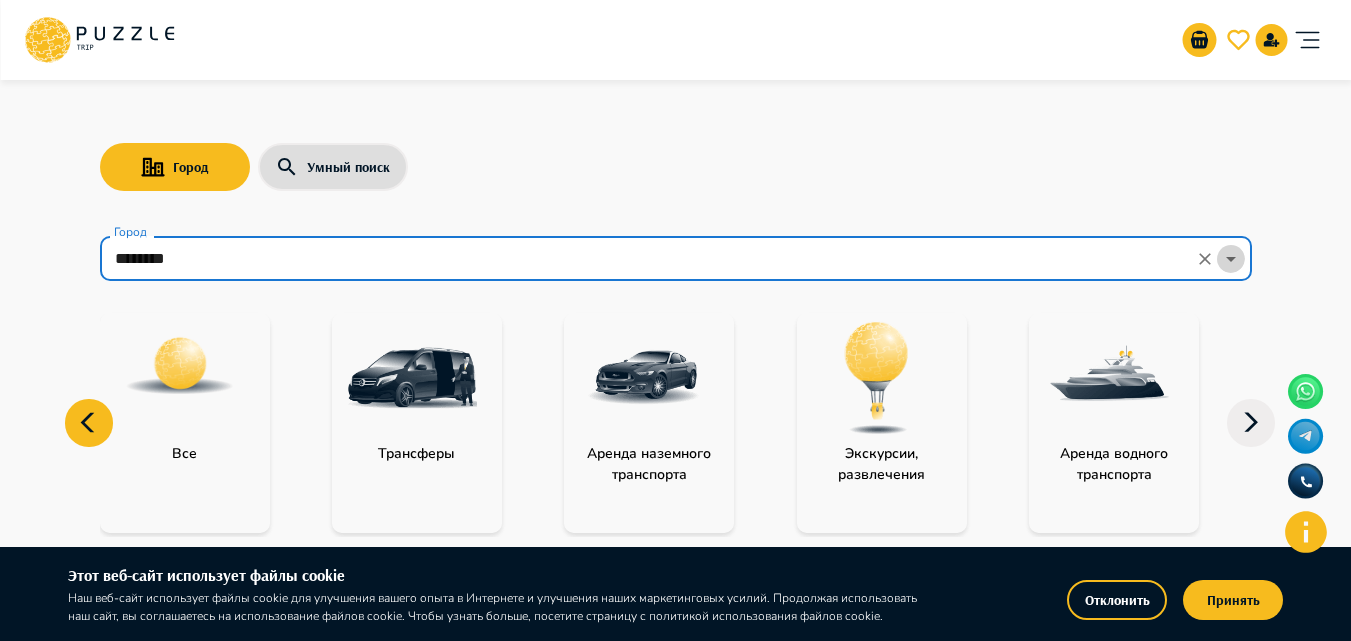 click 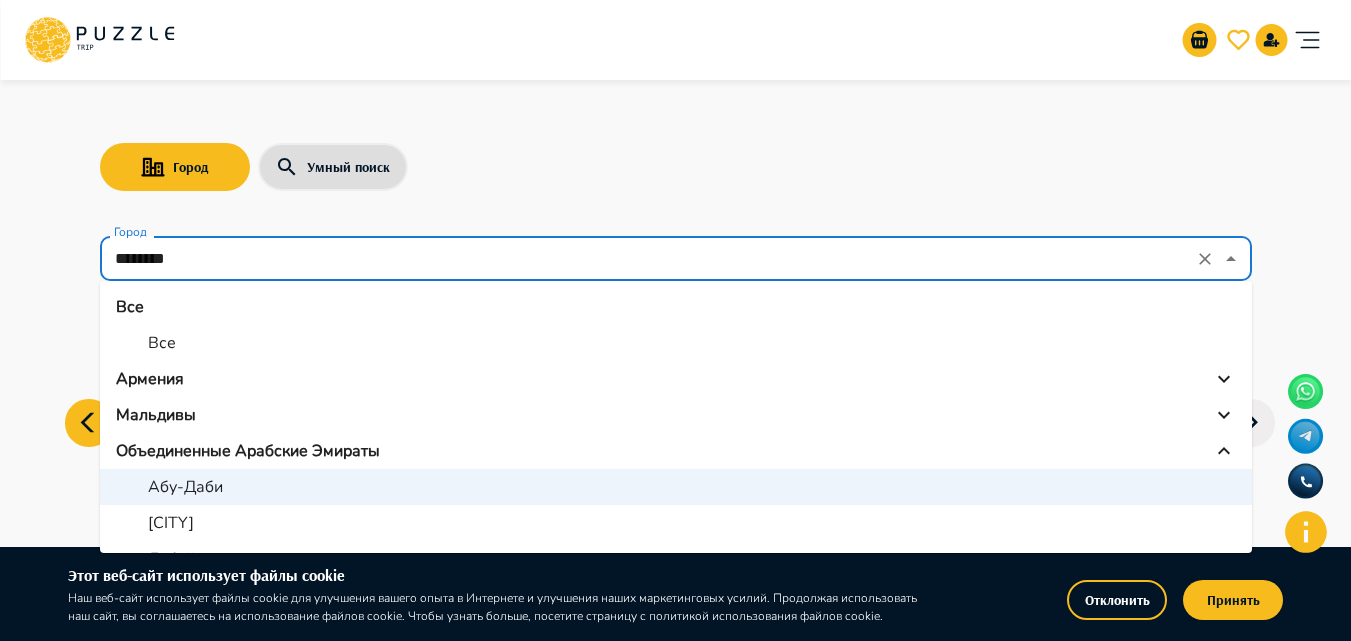 click on "Мальдивы" at bounding box center (156, 415) 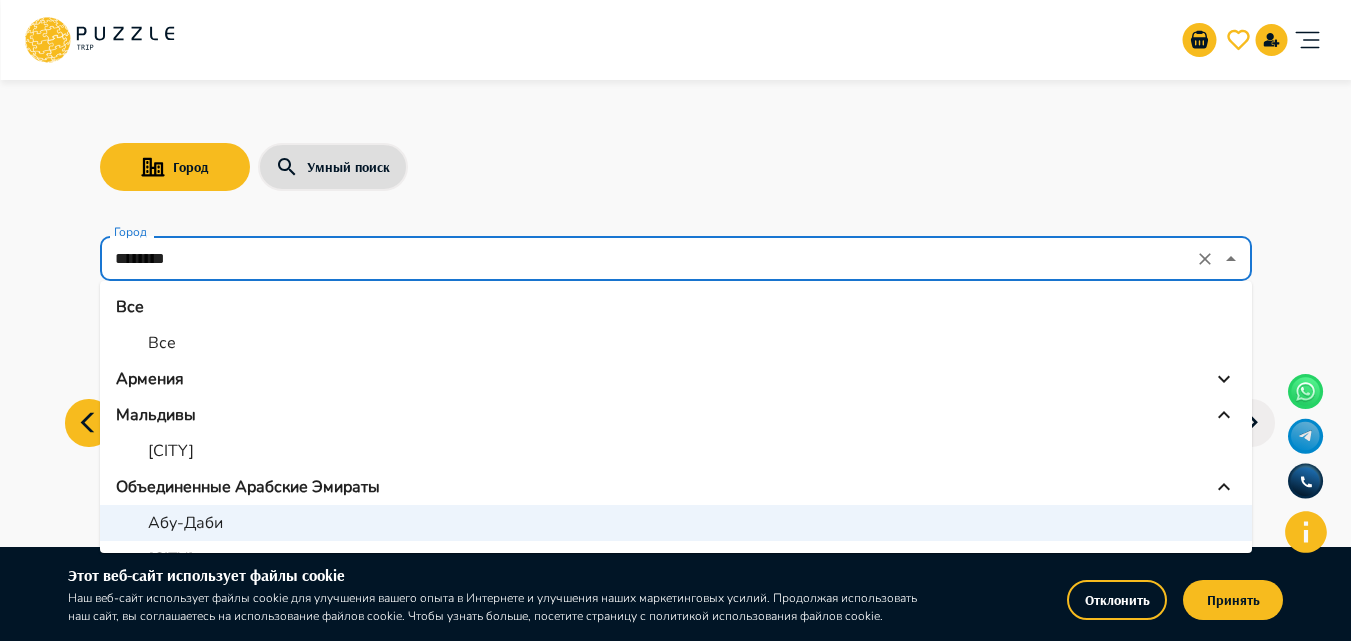 scroll, scrollTop: 200, scrollLeft: 0, axis: vertical 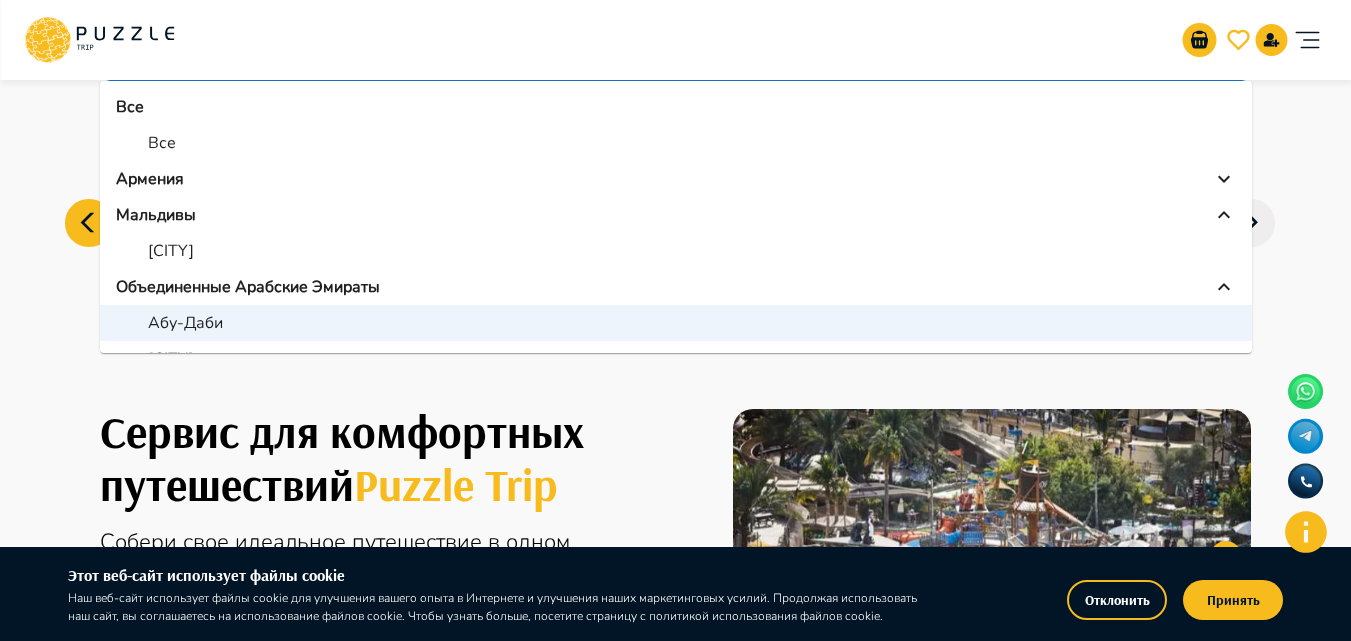 click on "[CITY]" at bounding box center [171, 251] 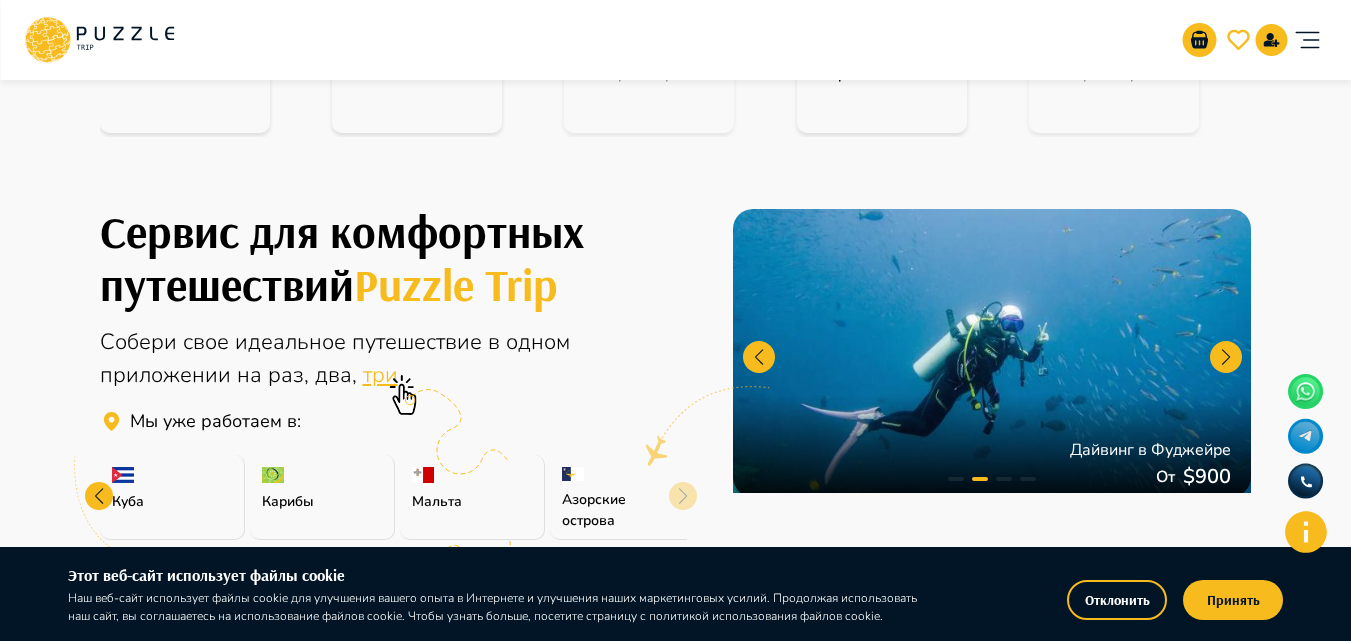 scroll, scrollTop: 0, scrollLeft: 0, axis: both 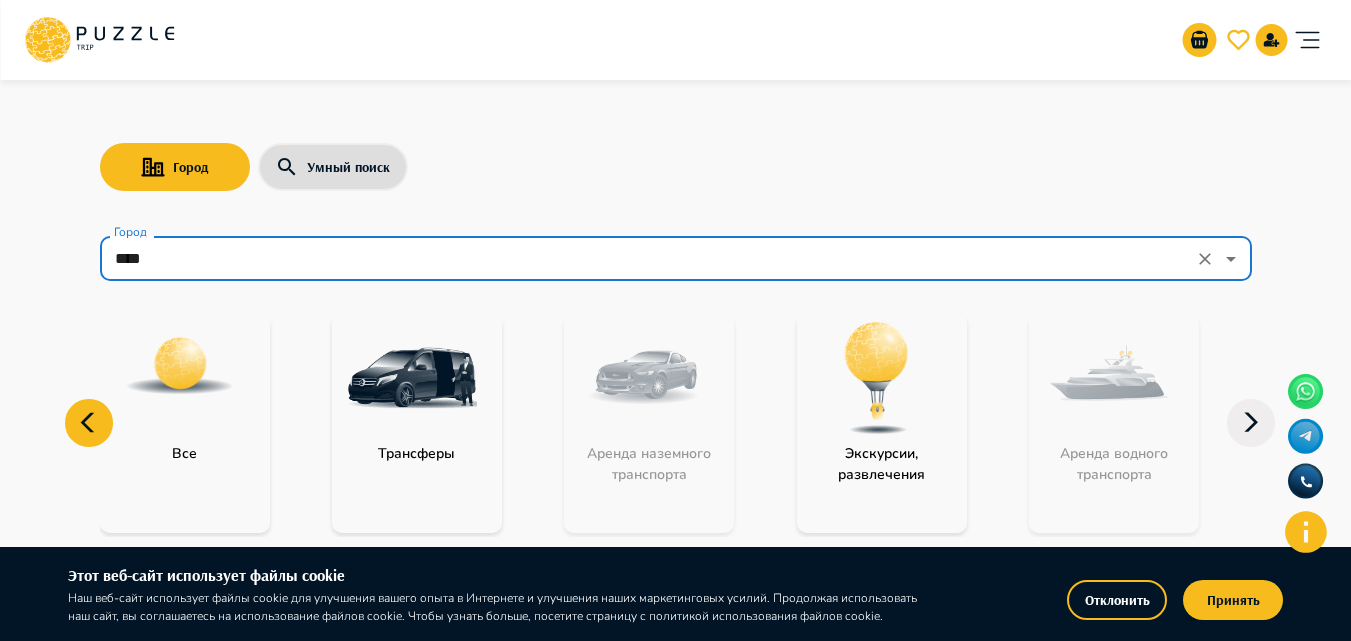 click 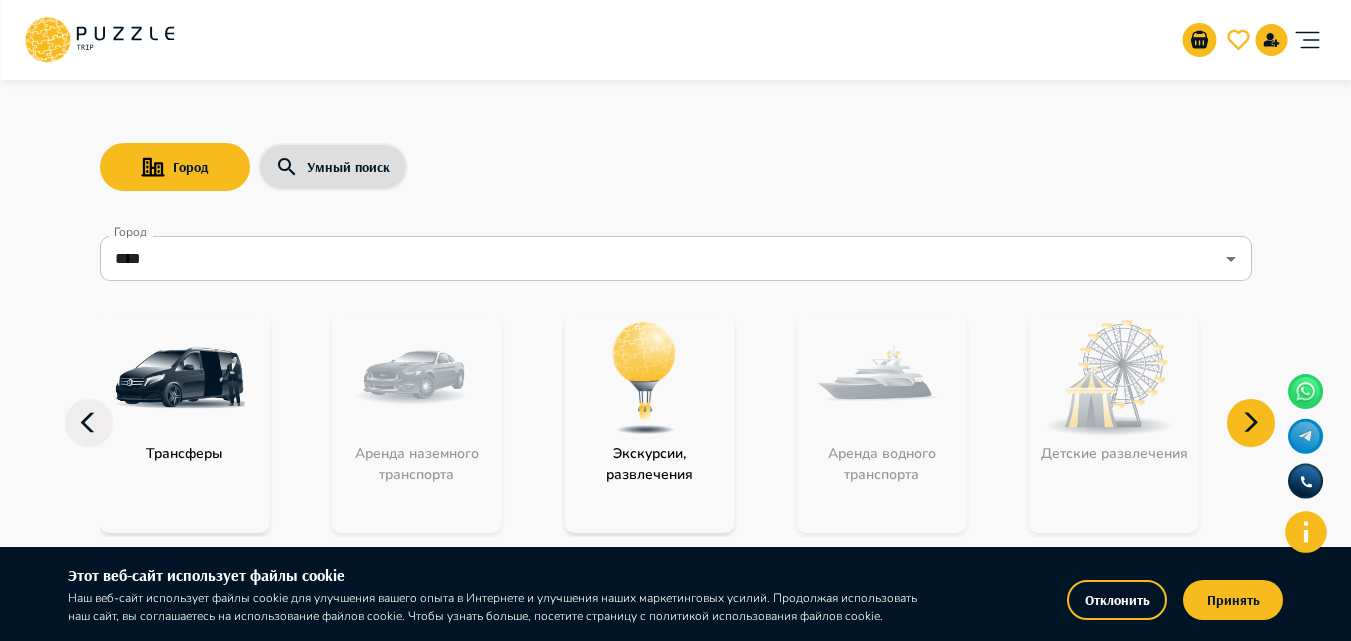 click 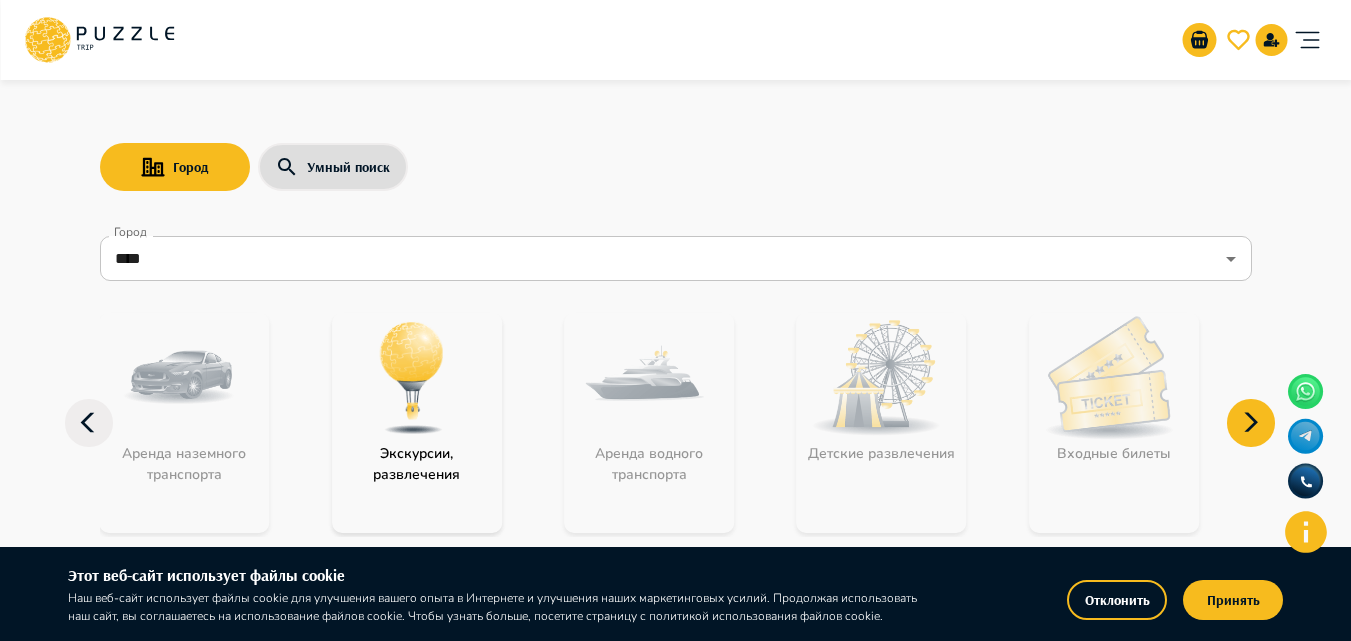 click 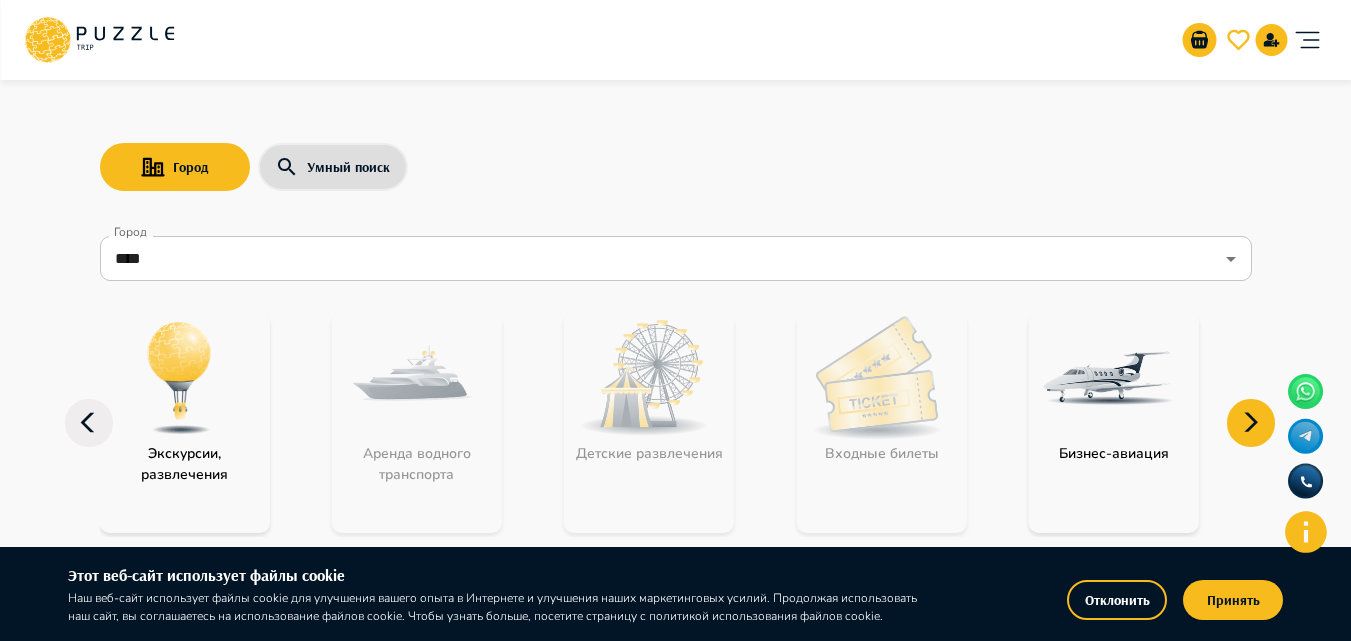click 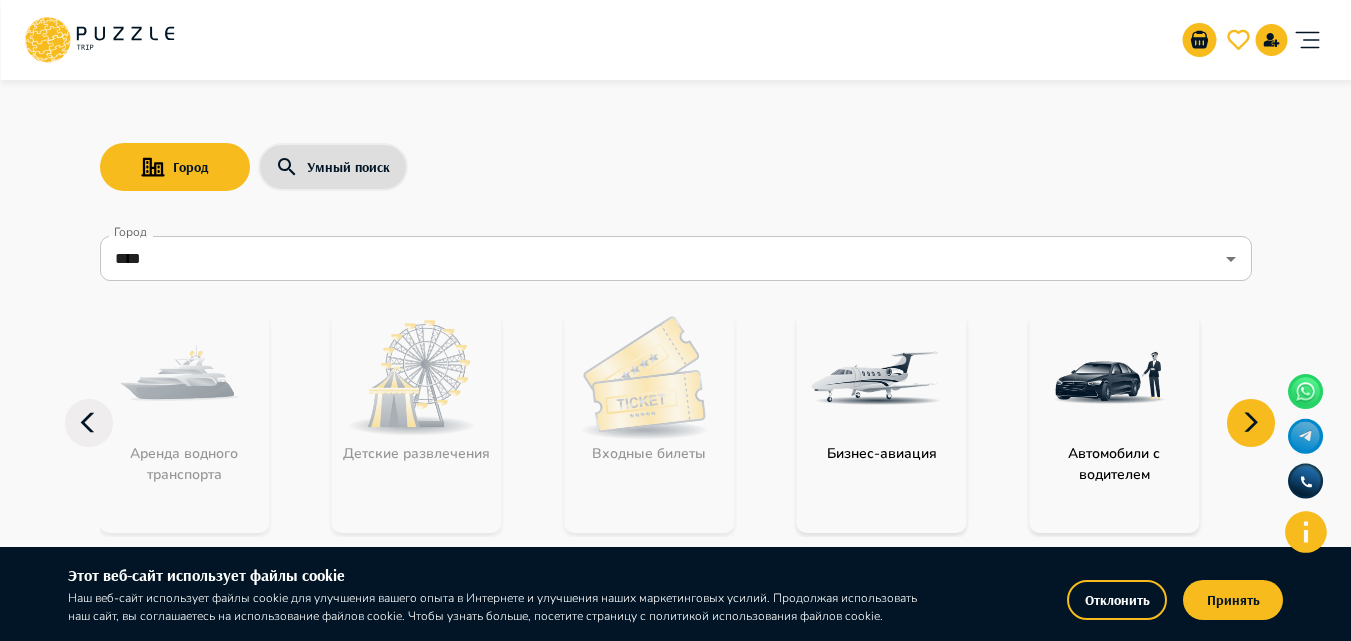 click 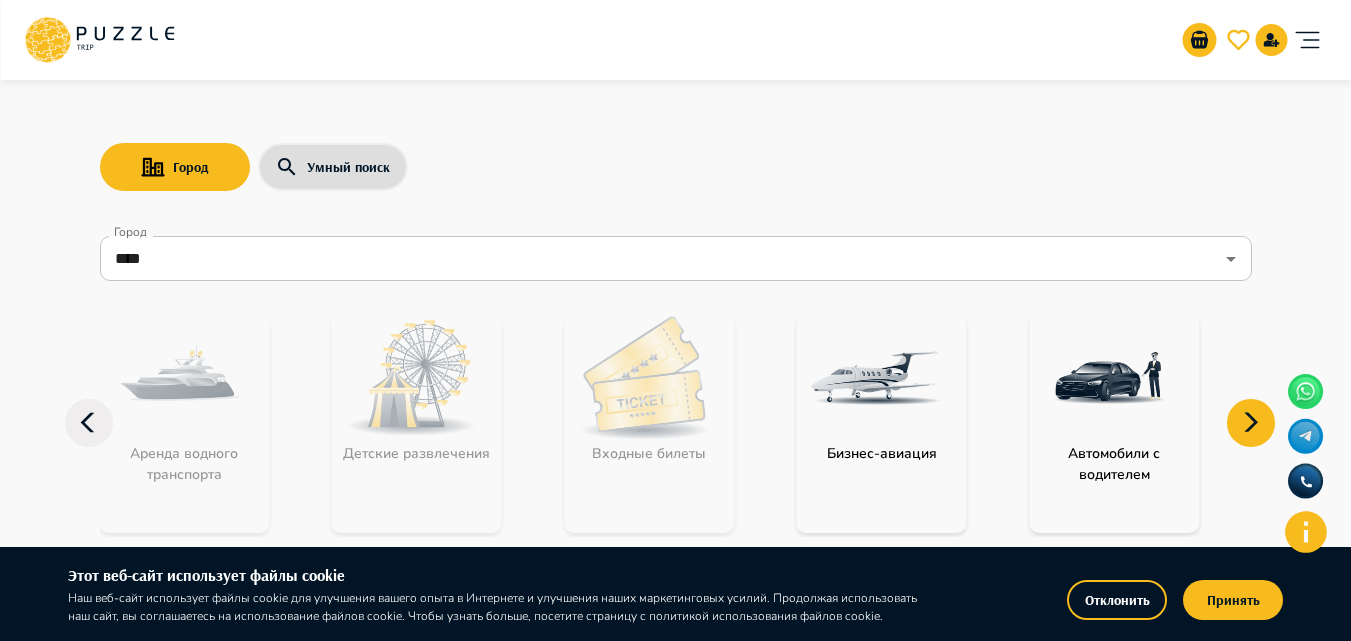 click 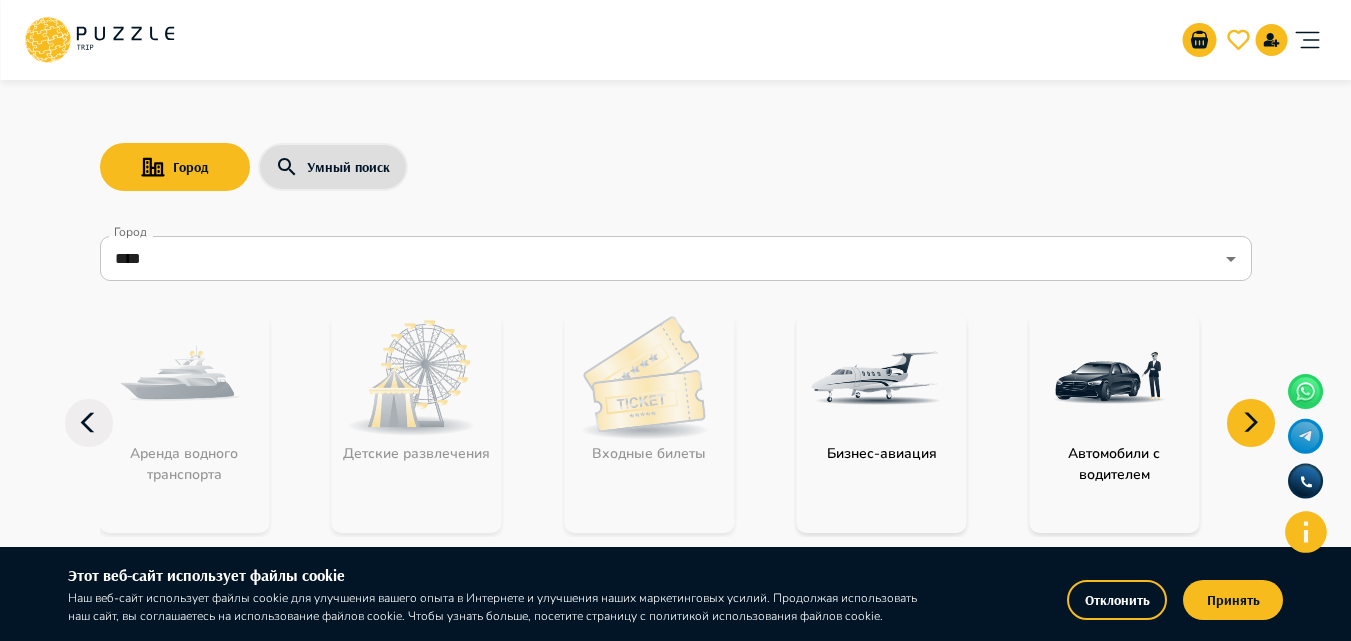 click 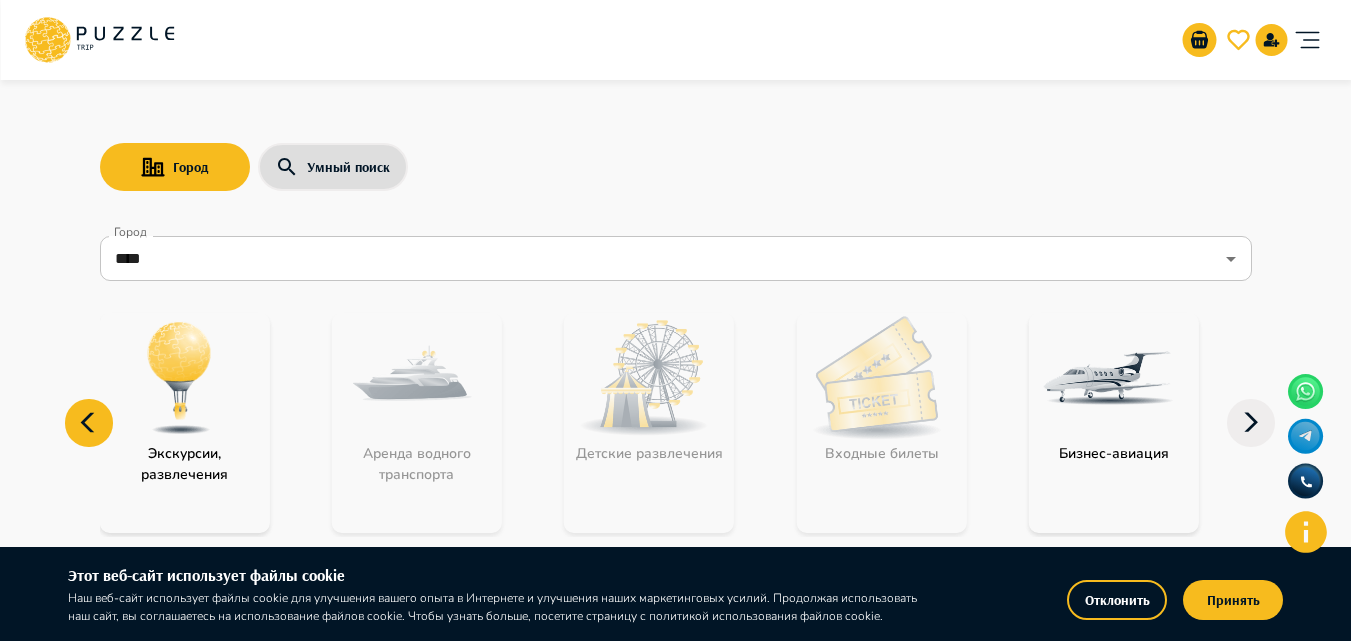 click 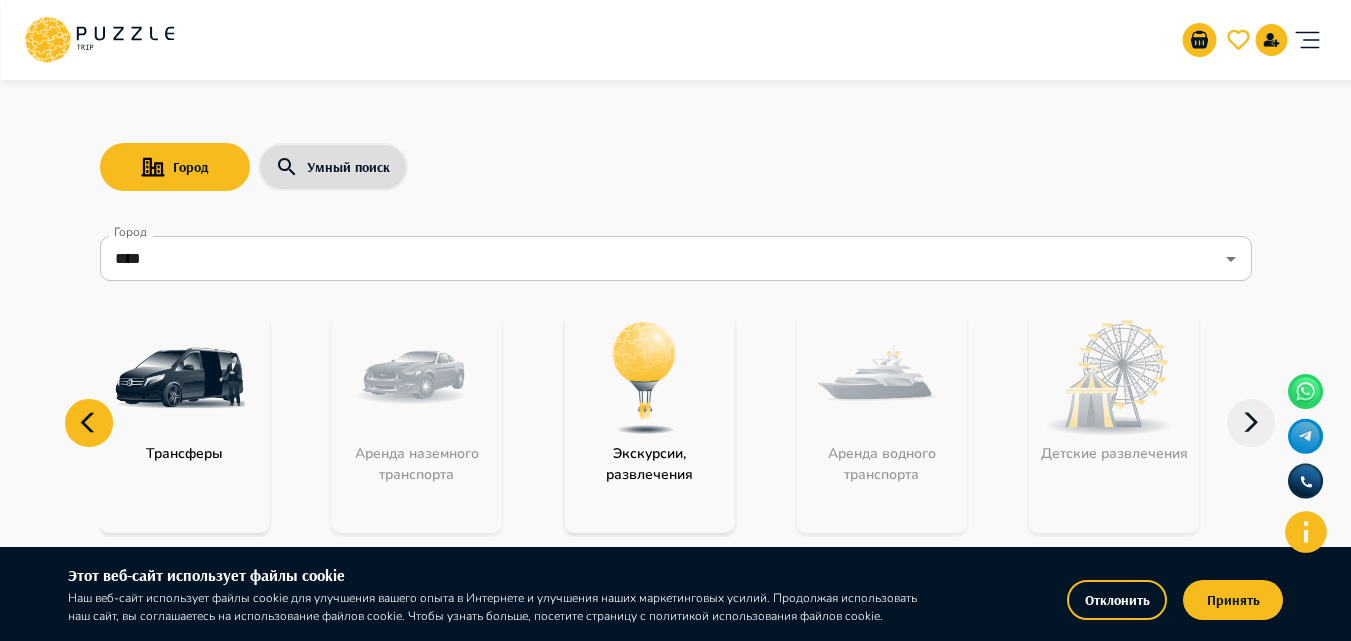 click 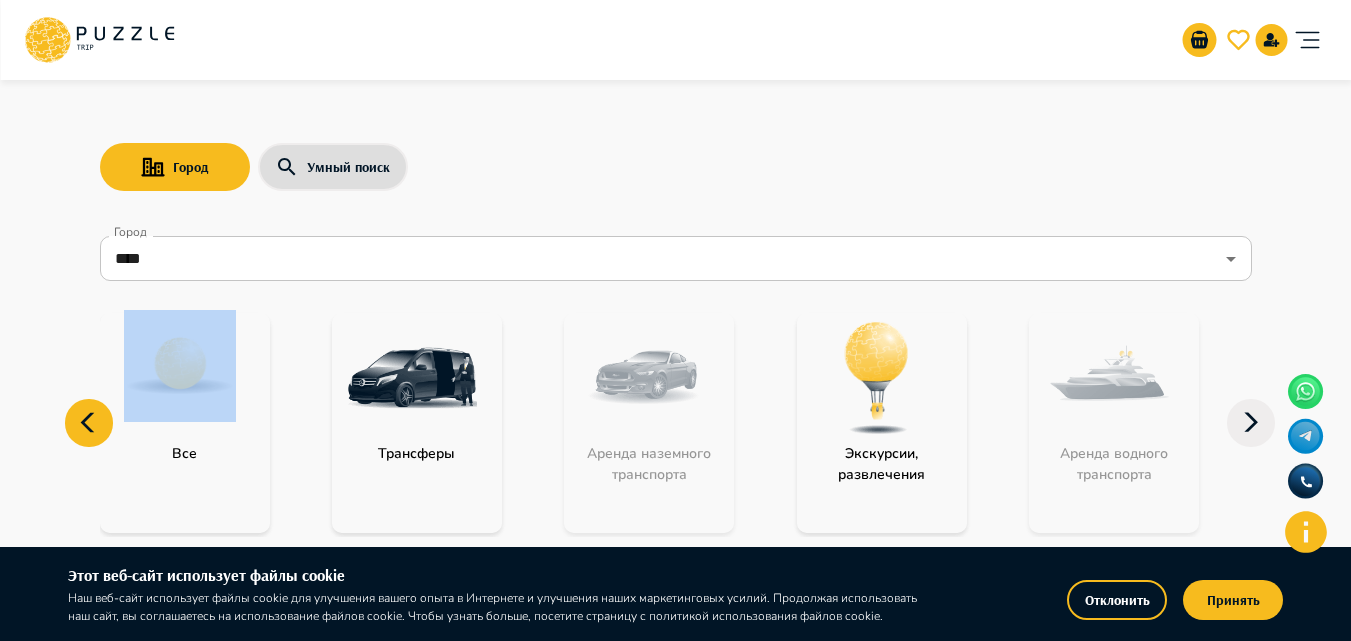 click 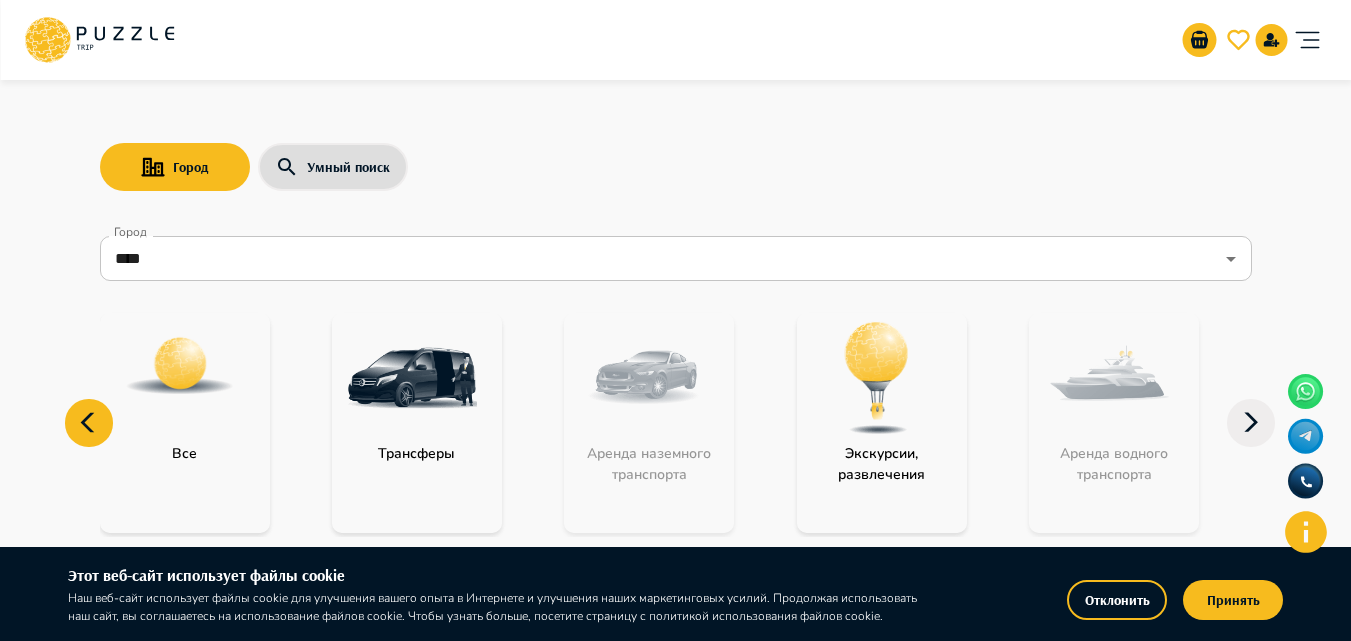 click 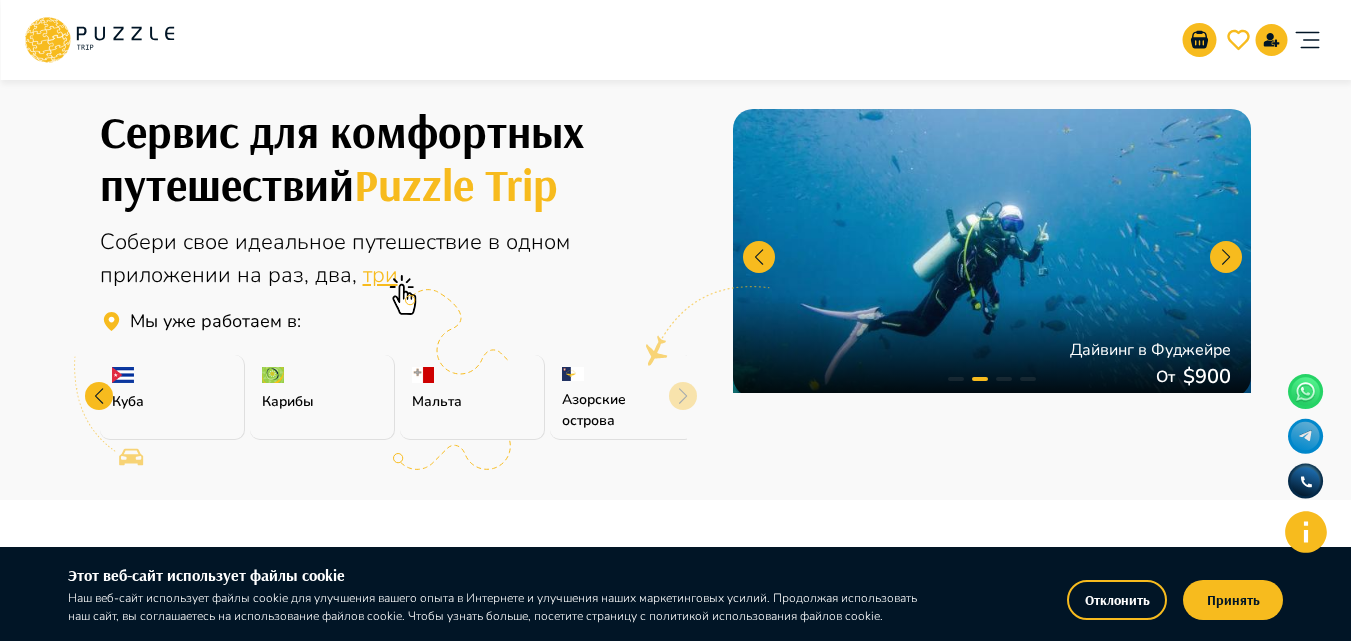 scroll, scrollTop: 0, scrollLeft: 0, axis: both 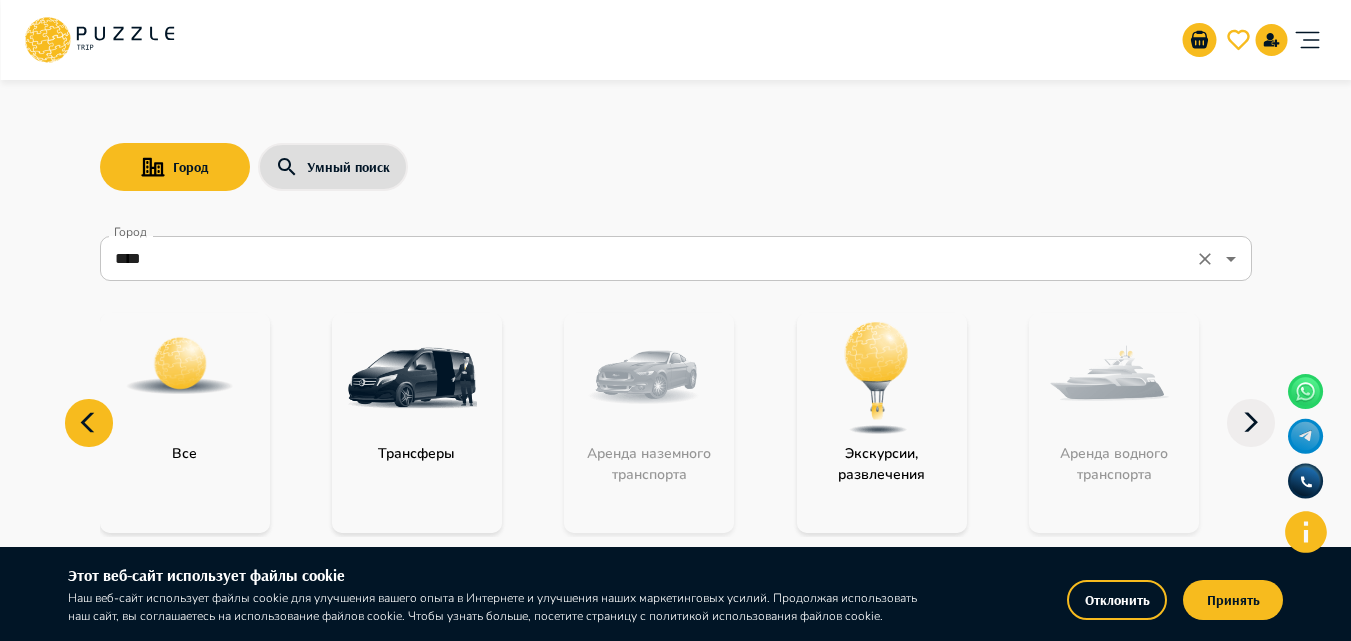 click 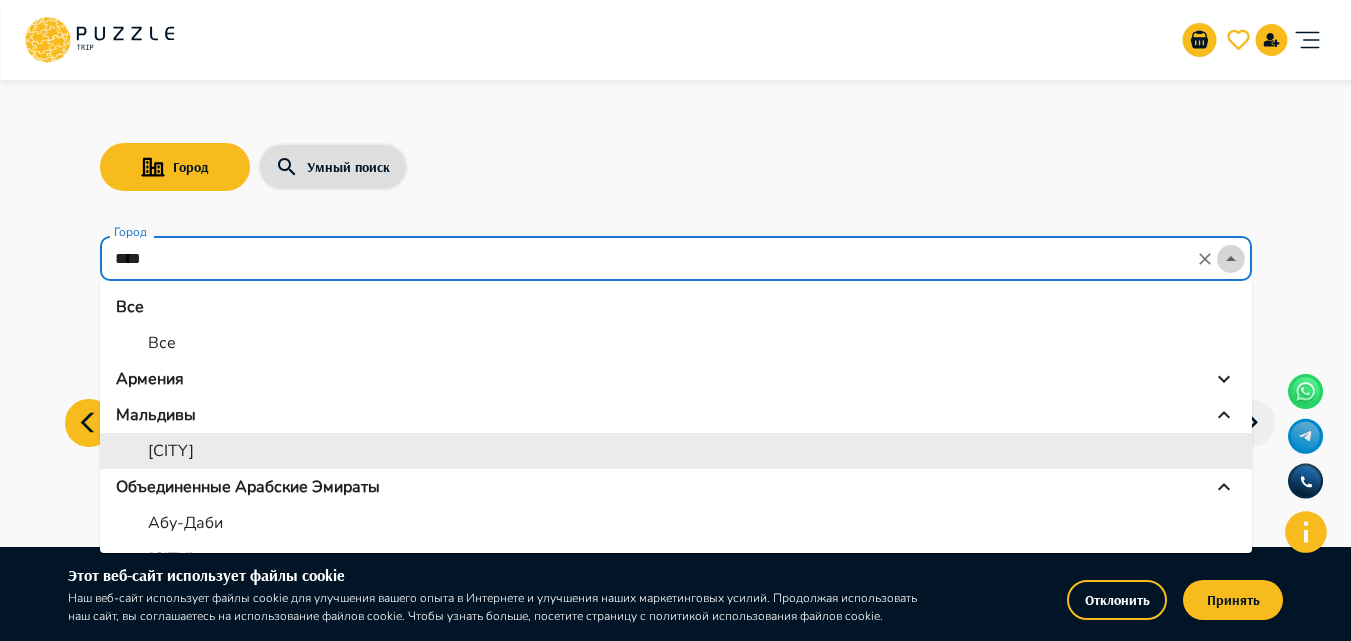 click 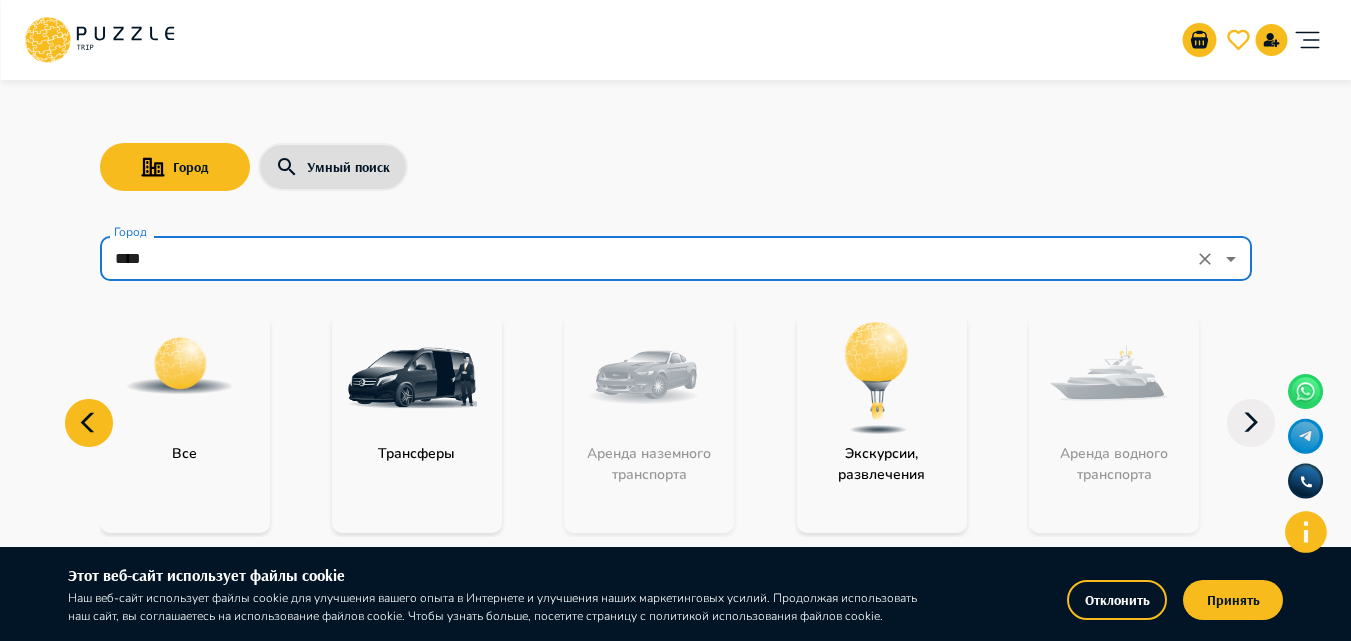 click 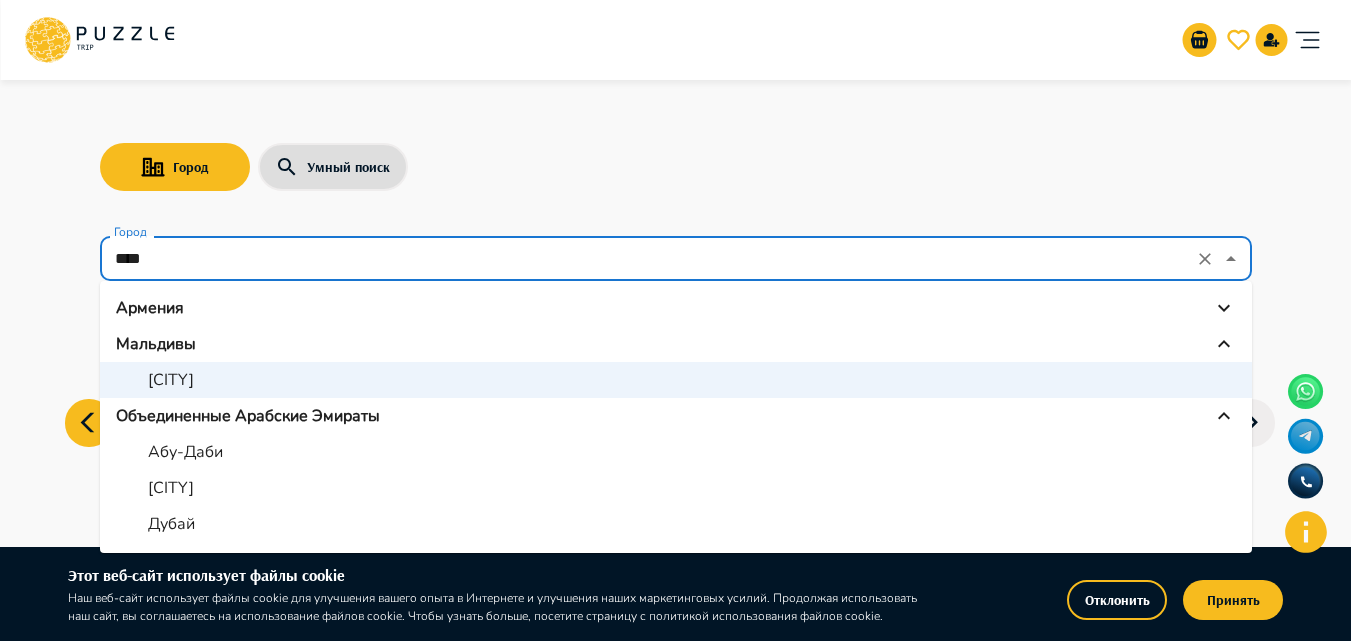 scroll, scrollTop: 0, scrollLeft: 0, axis: both 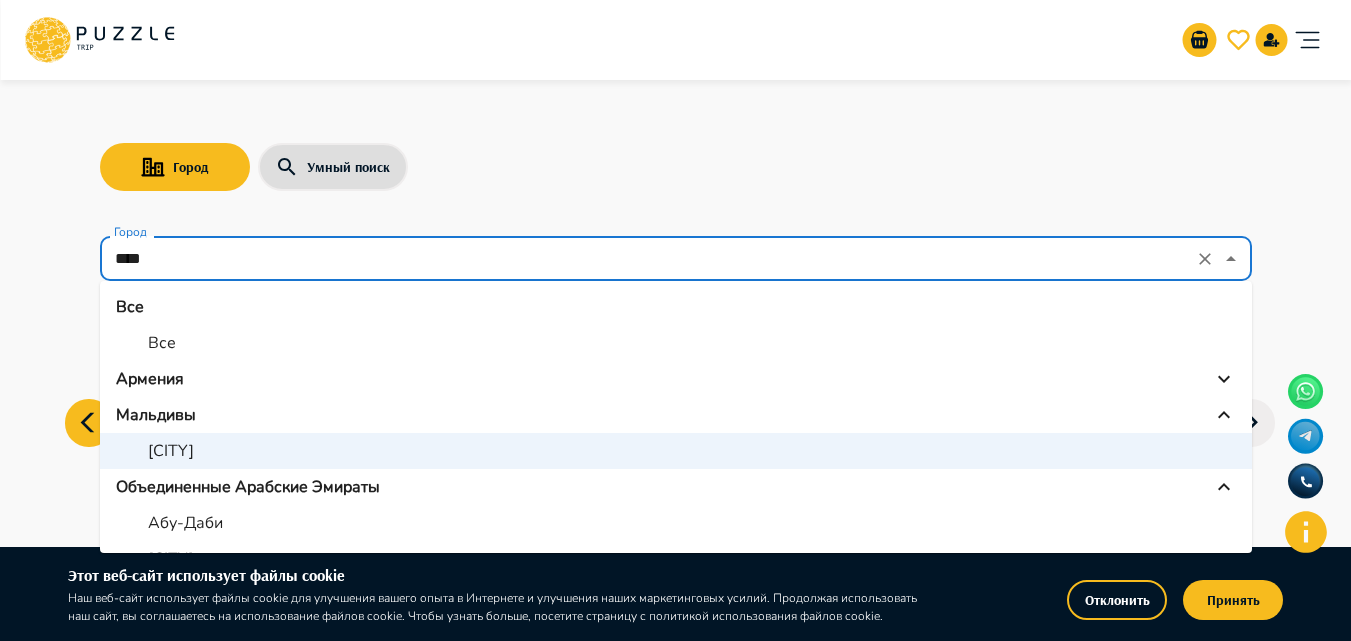 click 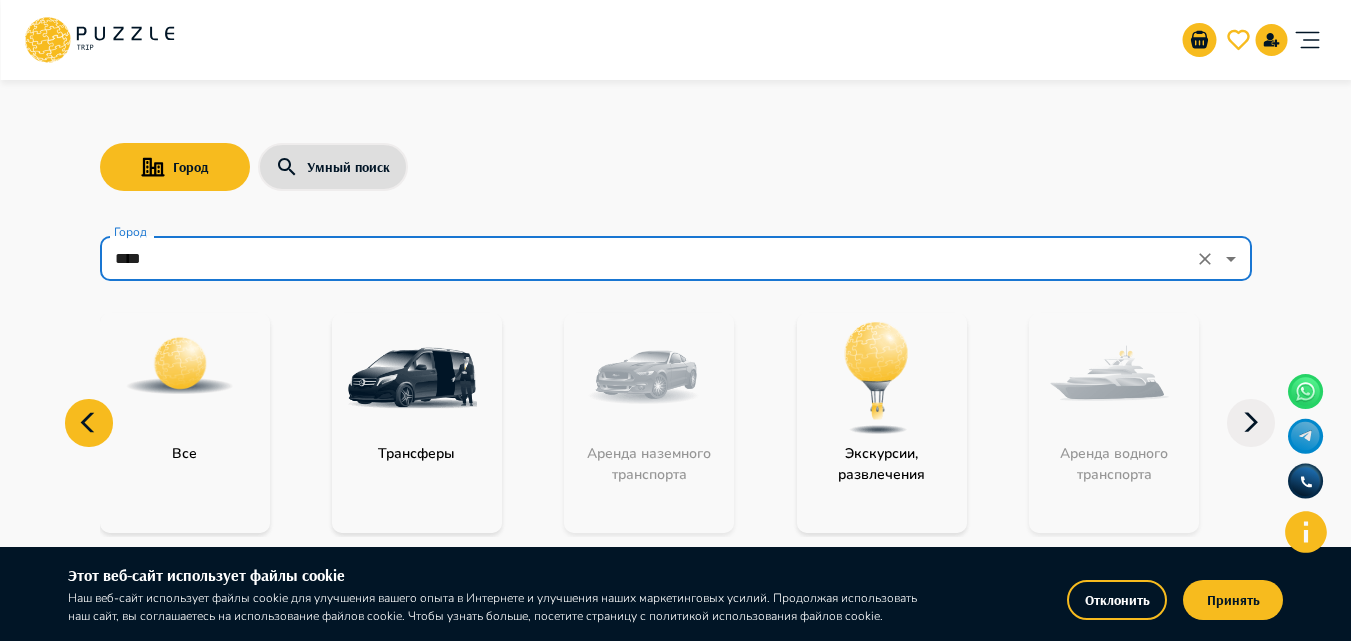 click on "Город Умный поиск" at bounding box center [676, 167] 